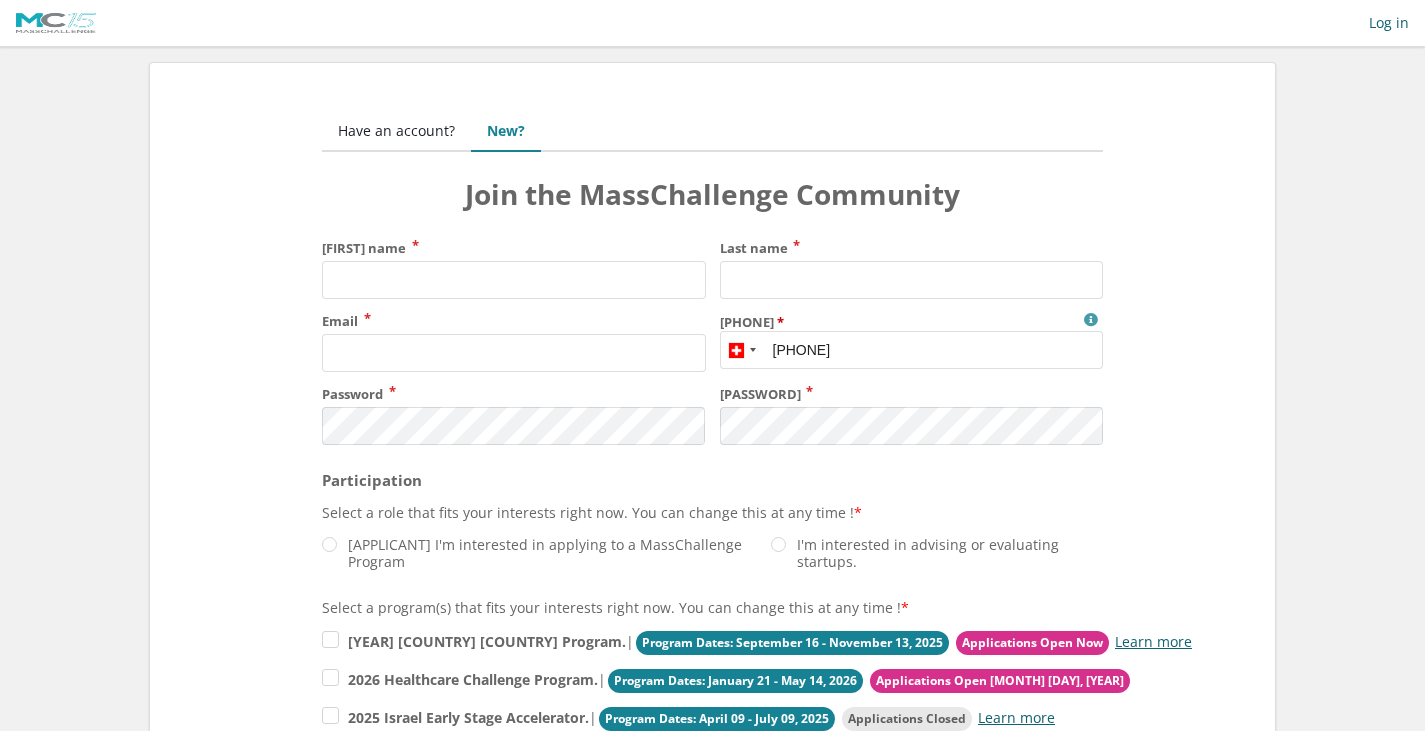 scroll, scrollTop: 0, scrollLeft: 0, axis: both 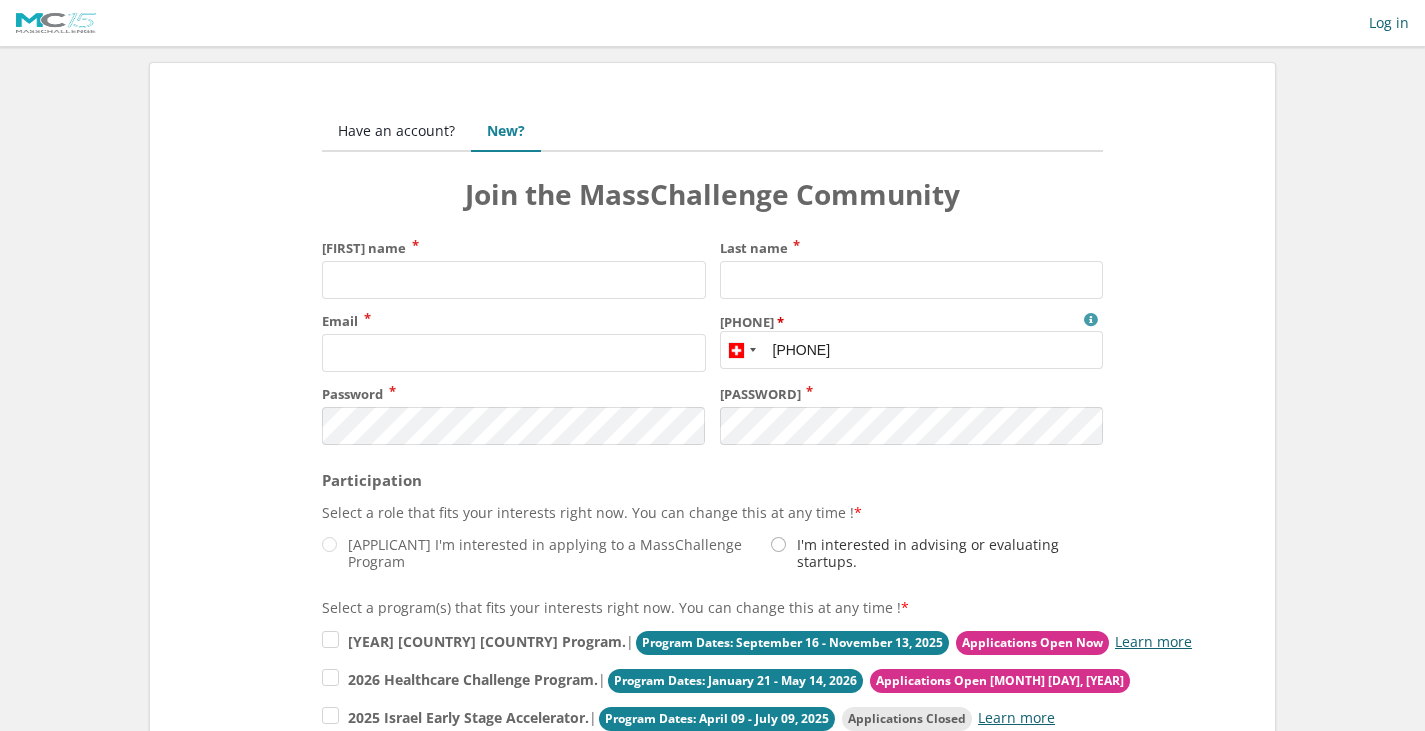 click on "I'm interested in advising or evaluating startups." at bounding box center [539, 553] 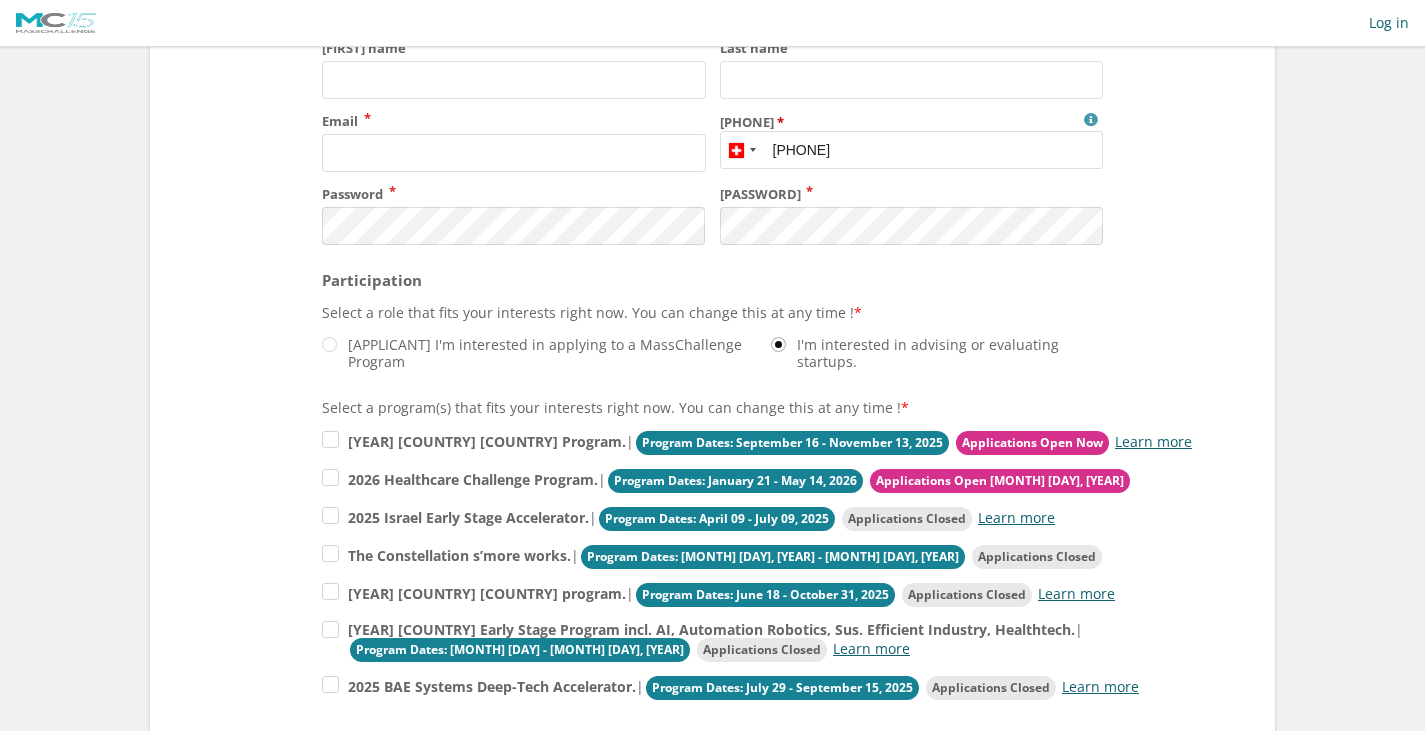 scroll, scrollTop: 300, scrollLeft: 0, axis: vertical 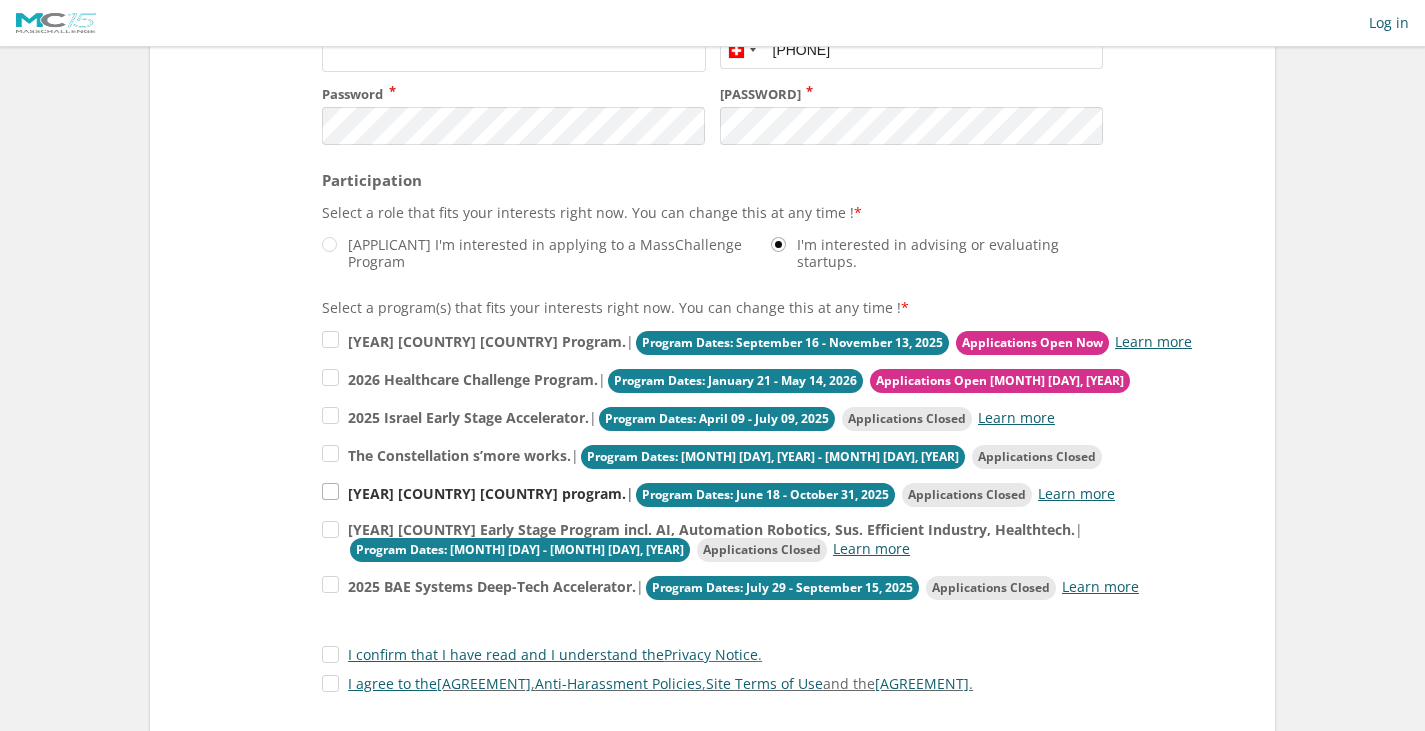 click on "2025 MassChallenge Switzerland & UK program.   |
Program Dates:
June 18 - October 31, 2025
Applications Closed
Learn more" at bounding box center (757, 343) 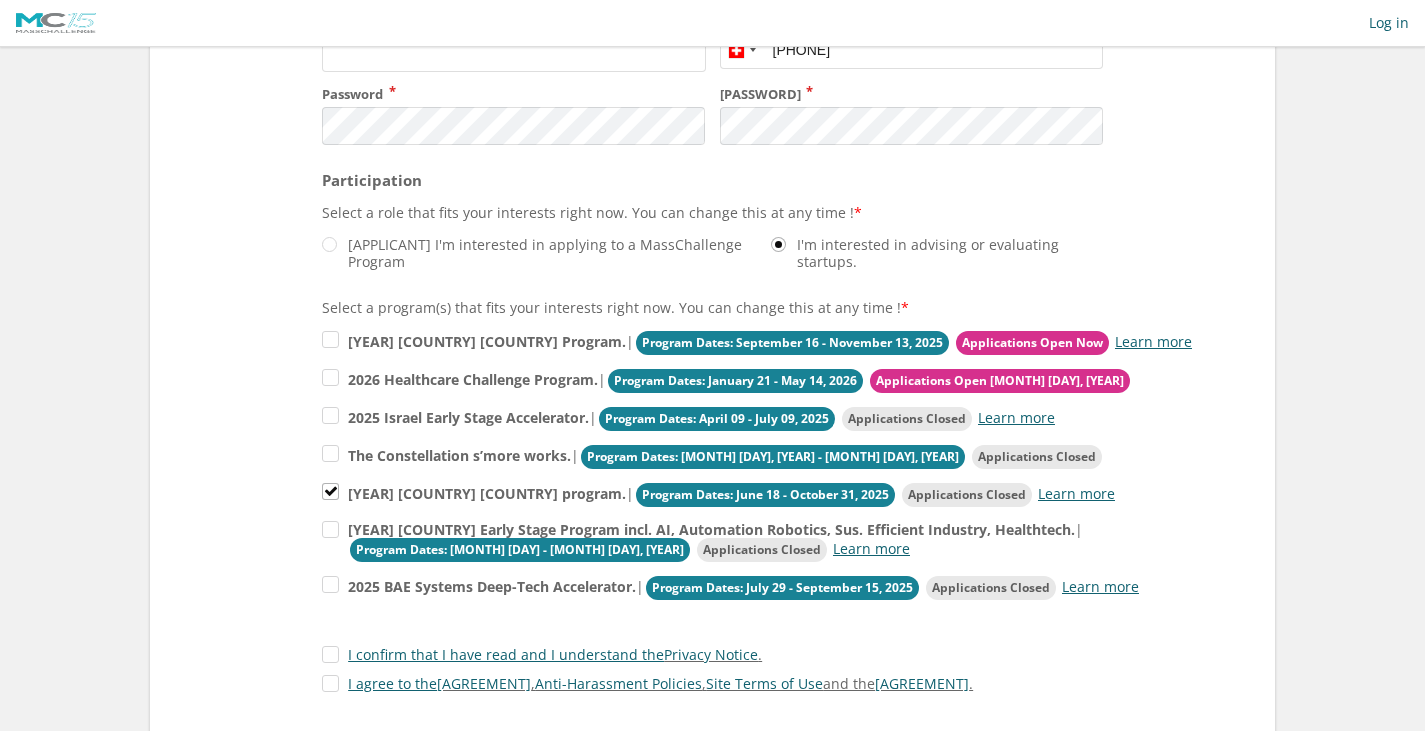 scroll, scrollTop: 400, scrollLeft: 0, axis: vertical 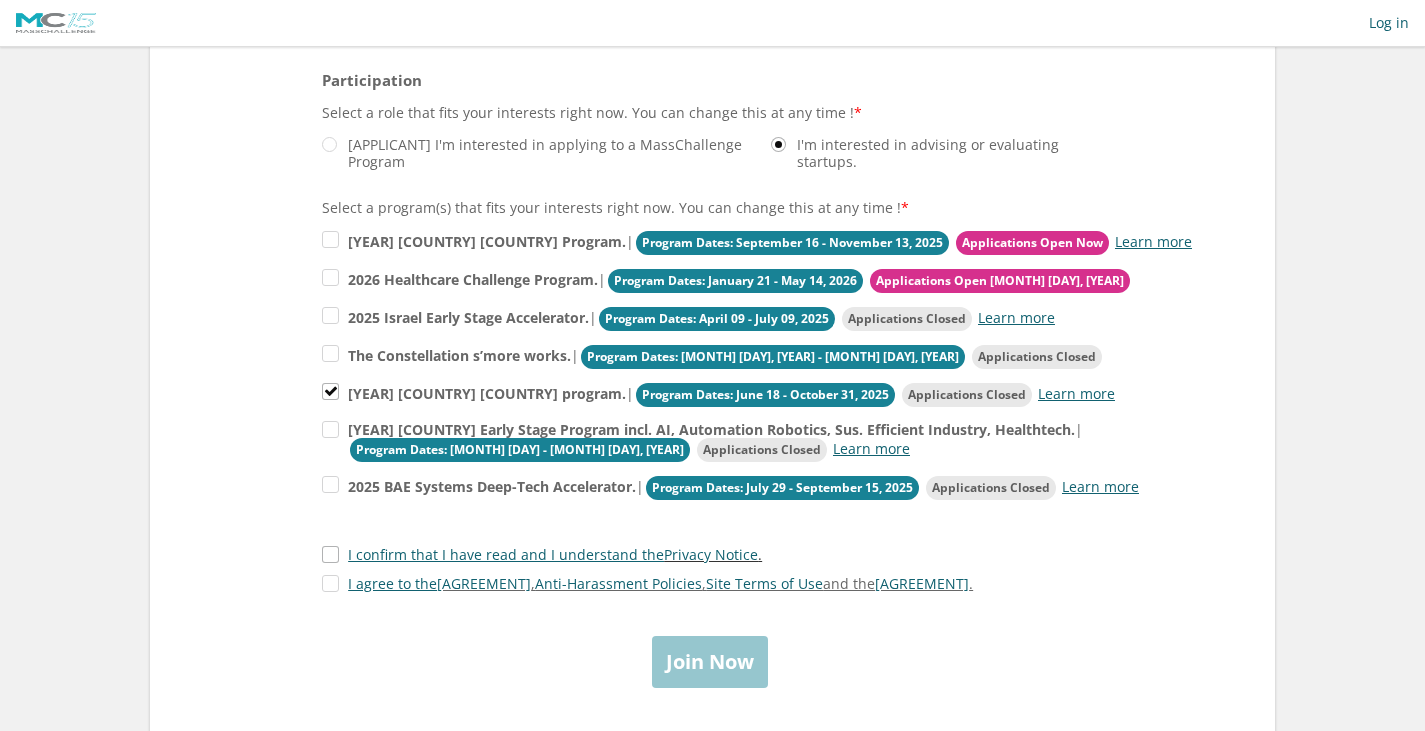 click on "I confirm that I have read and I understand the  Privacy Notice ." at bounding box center (542, 554) 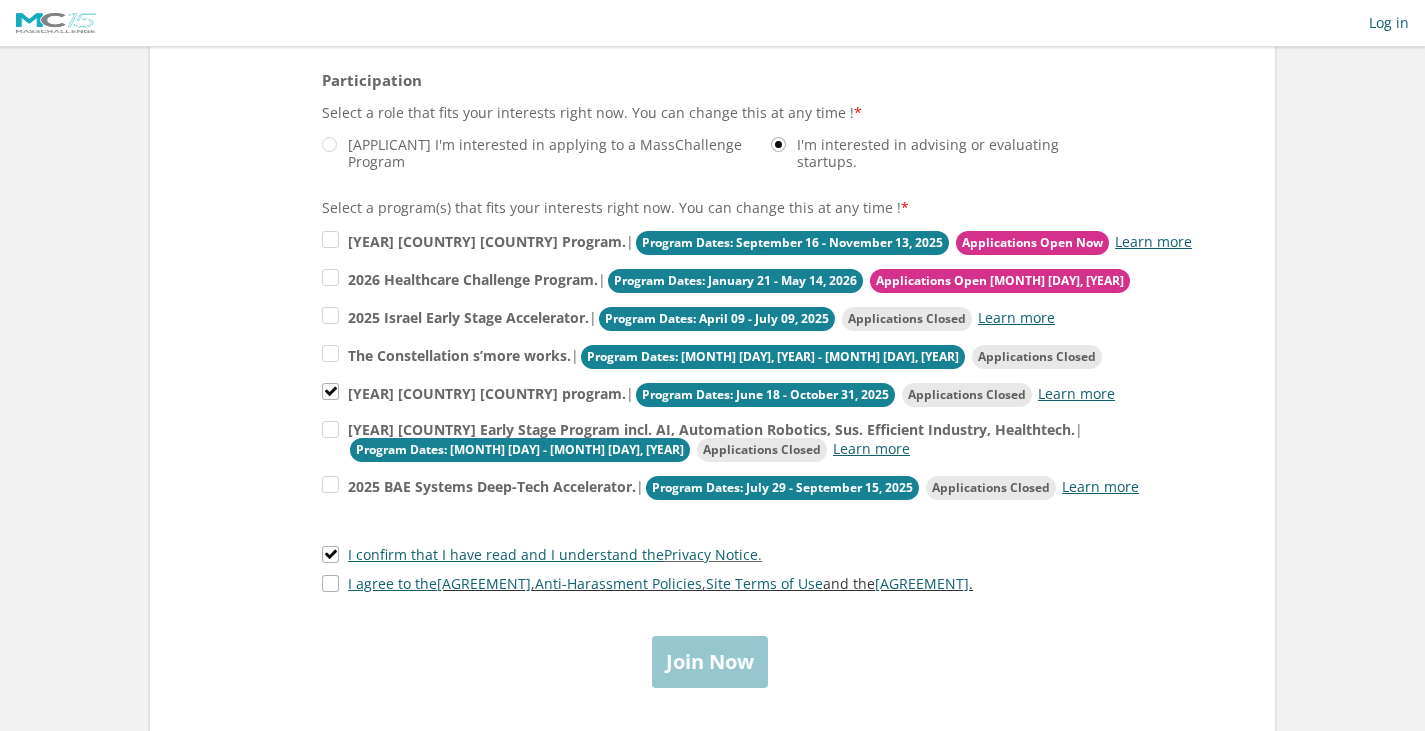 click on "I agree to the  Competition Rules ,  Anti-Harassment Policies ,  Site Terms of Use  and the  Expert Agreement ." at bounding box center (647, 583) 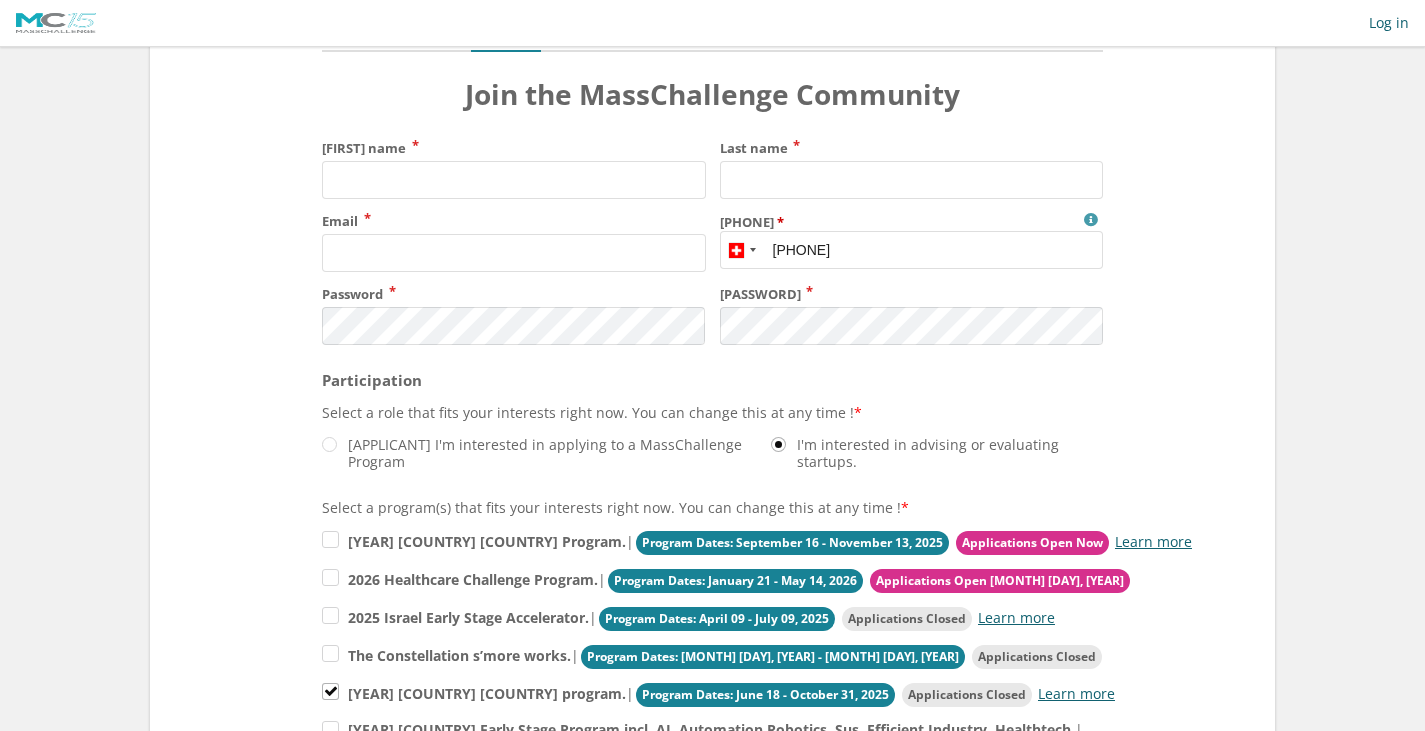 scroll, scrollTop: 0, scrollLeft: 0, axis: both 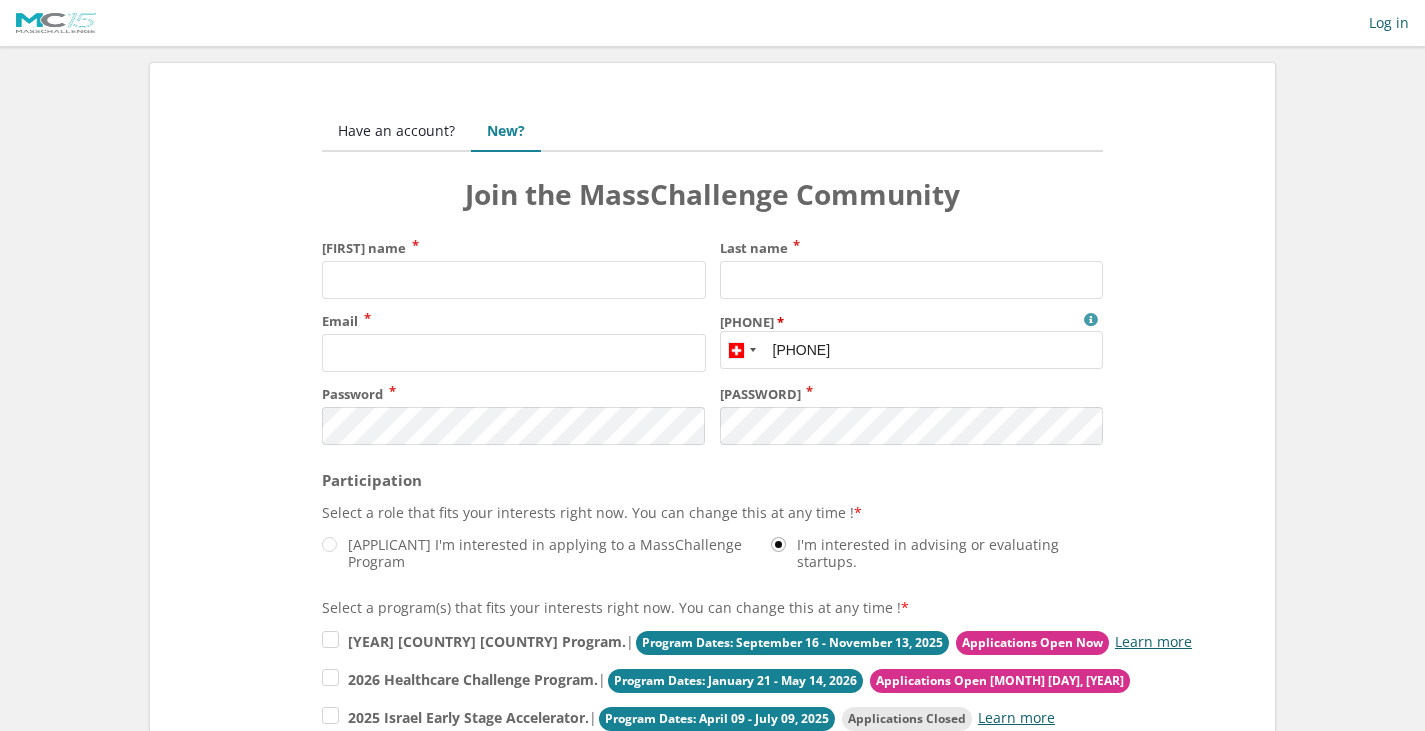 click on "Have an account?" at bounding box center (396, 132) 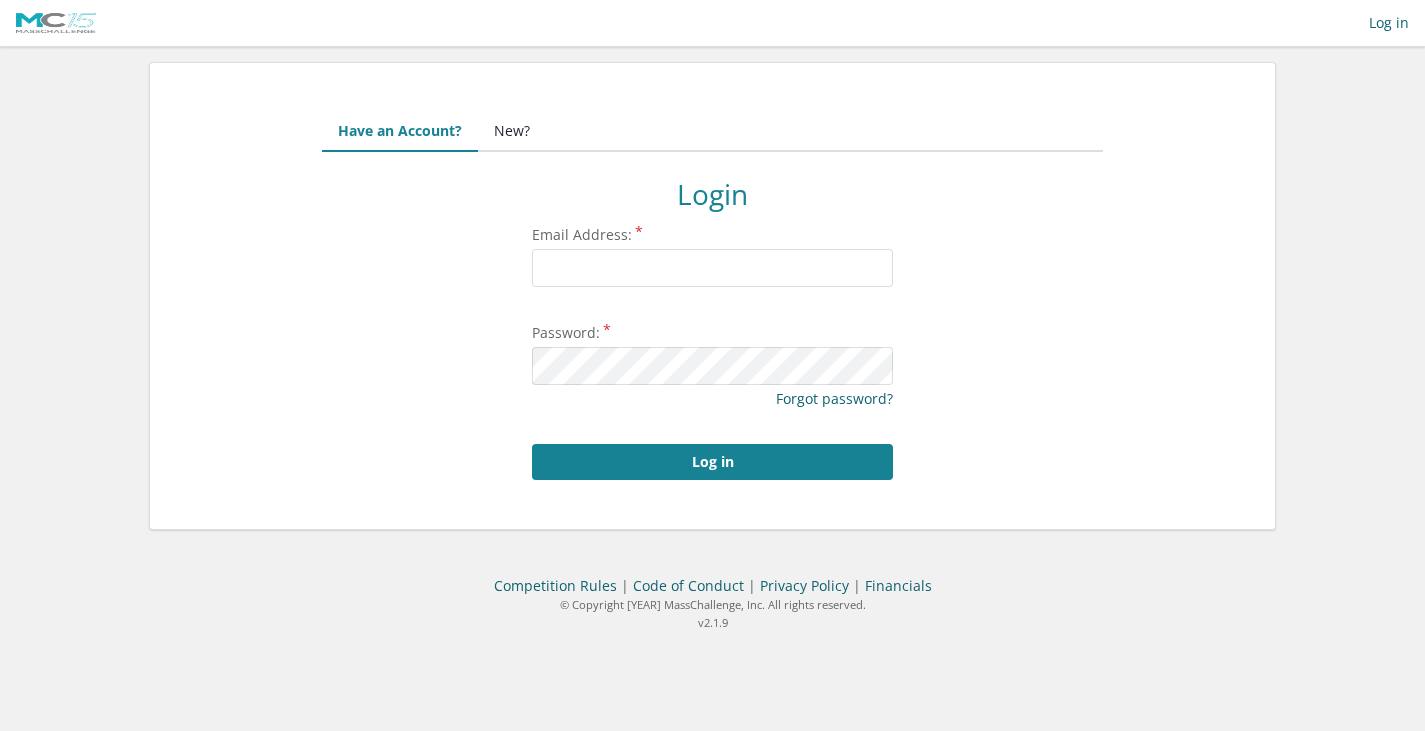 scroll, scrollTop: 0, scrollLeft: 0, axis: both 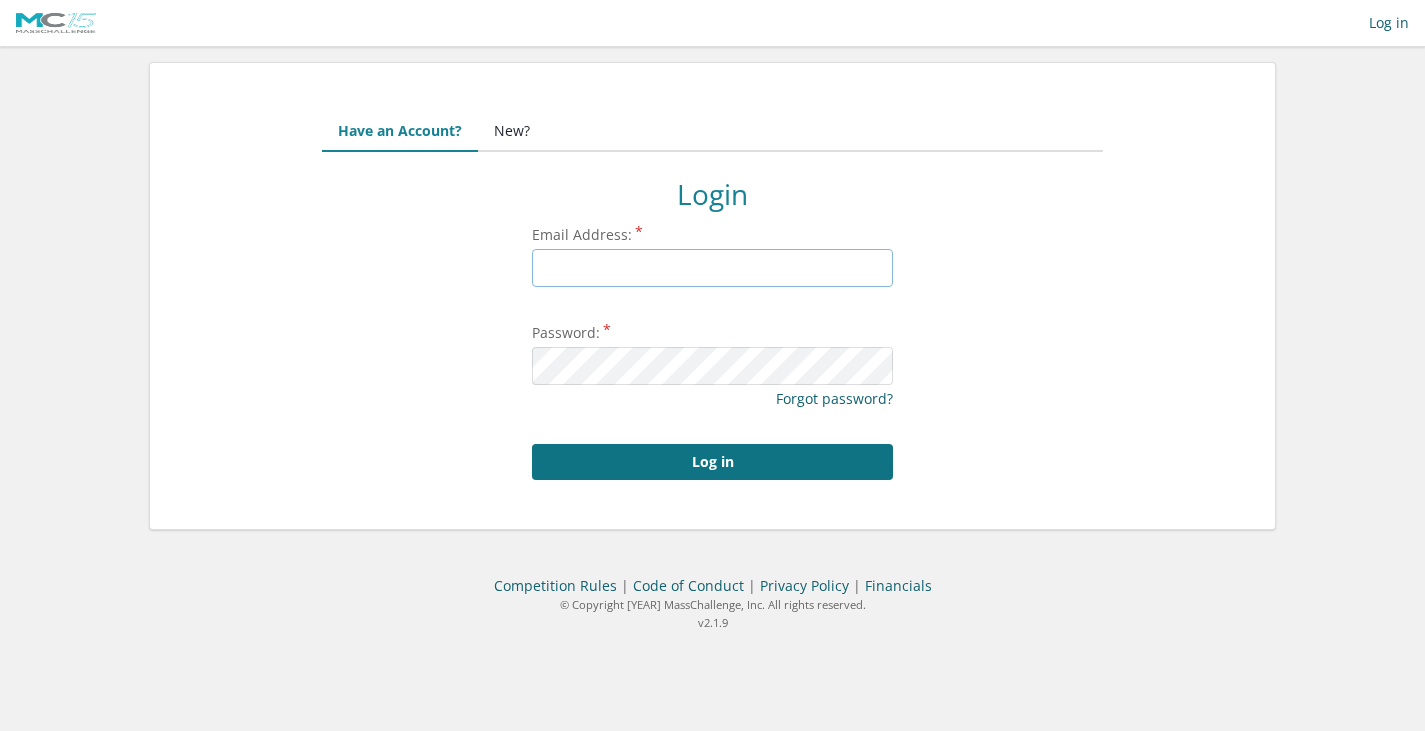 type on "[USERNAME]@[DOMAIN].com" 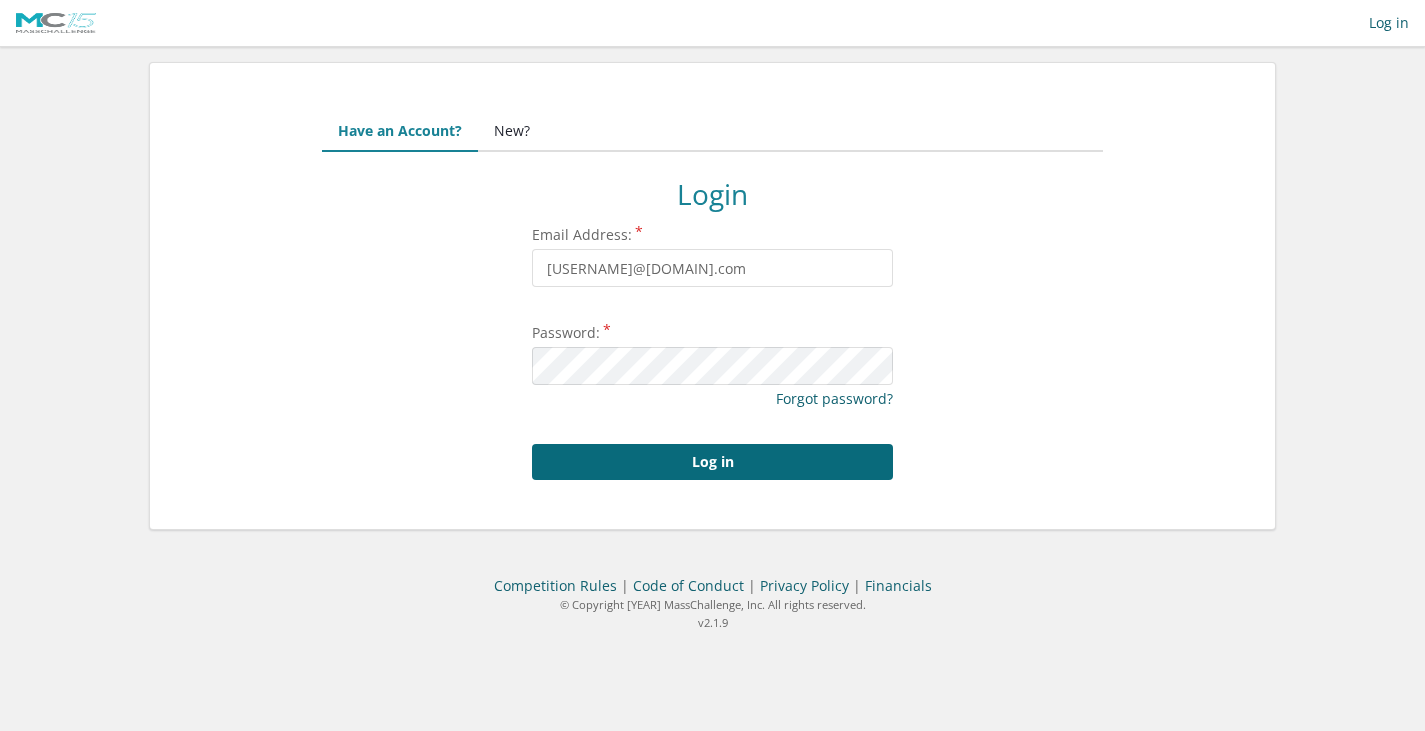 click on "Log in" at bounding box center [712, 462] 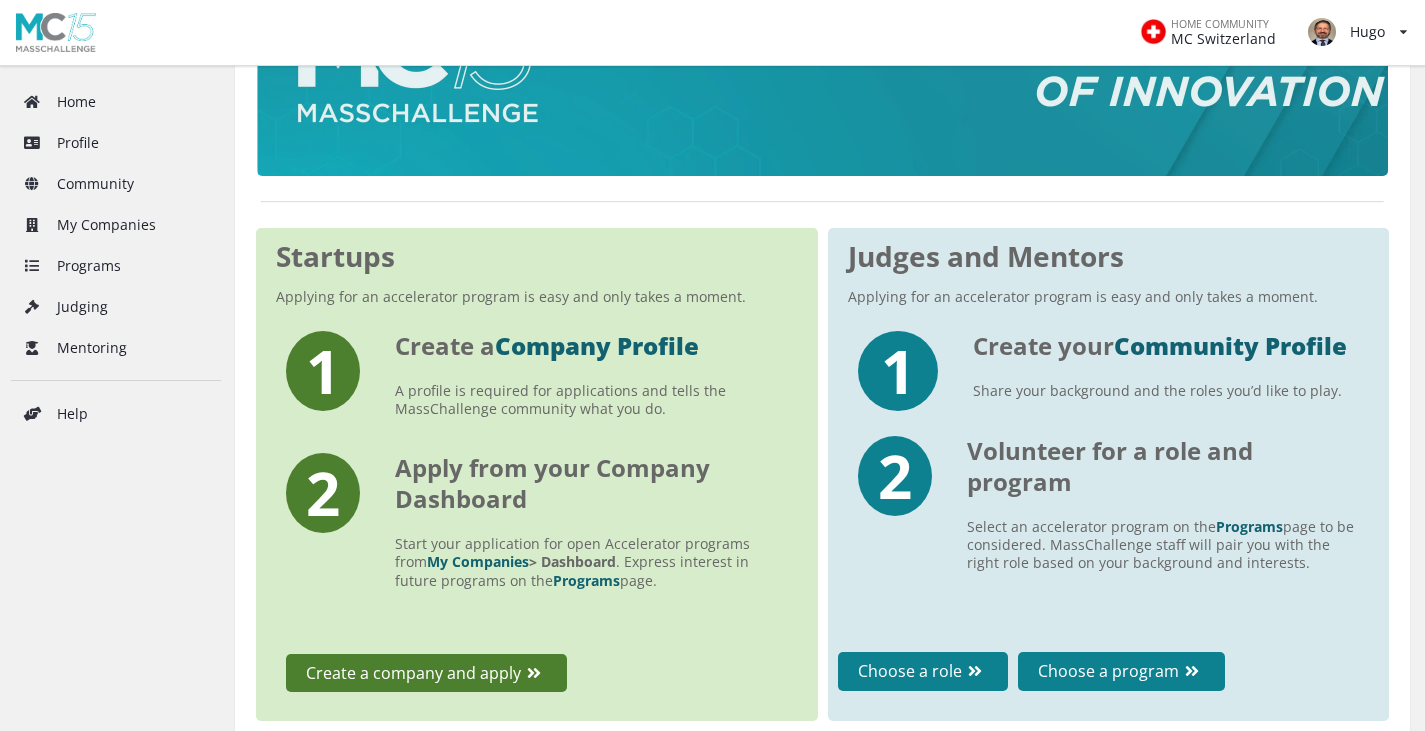 scroll, scrollTop: 400, scrollLeft: 0, axis: vertical 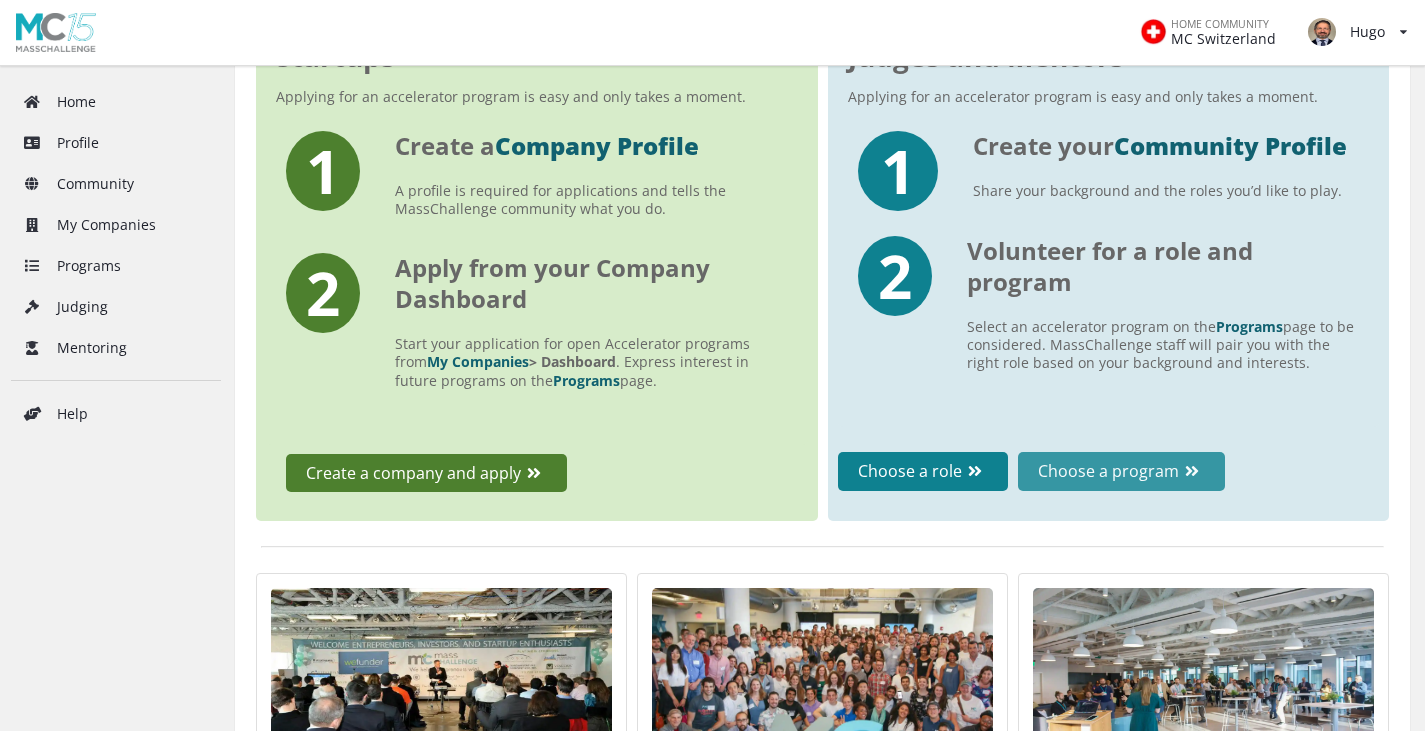 click on "Choose a program" at bounding box center [1121, 471] 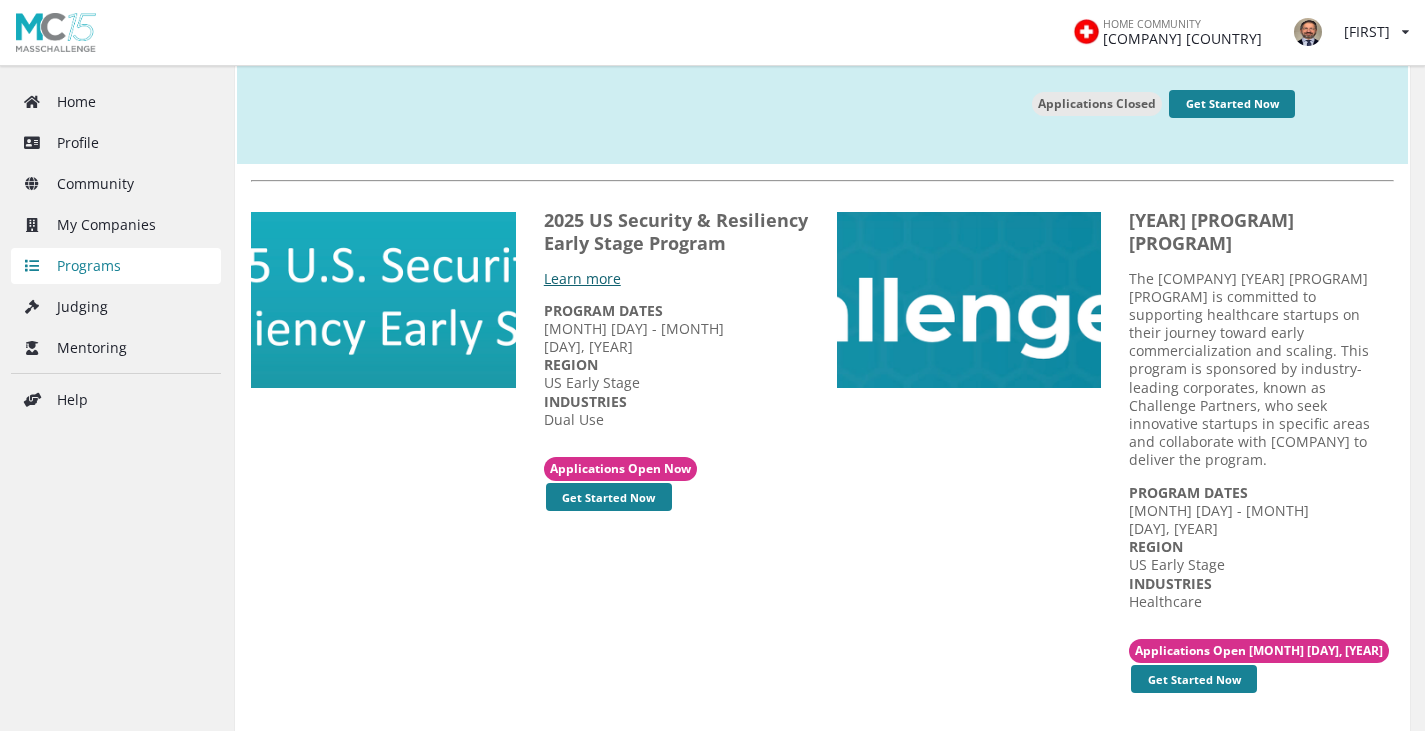 scroll, scrollTop: 600, scrollLeft: 0, axis: vertical 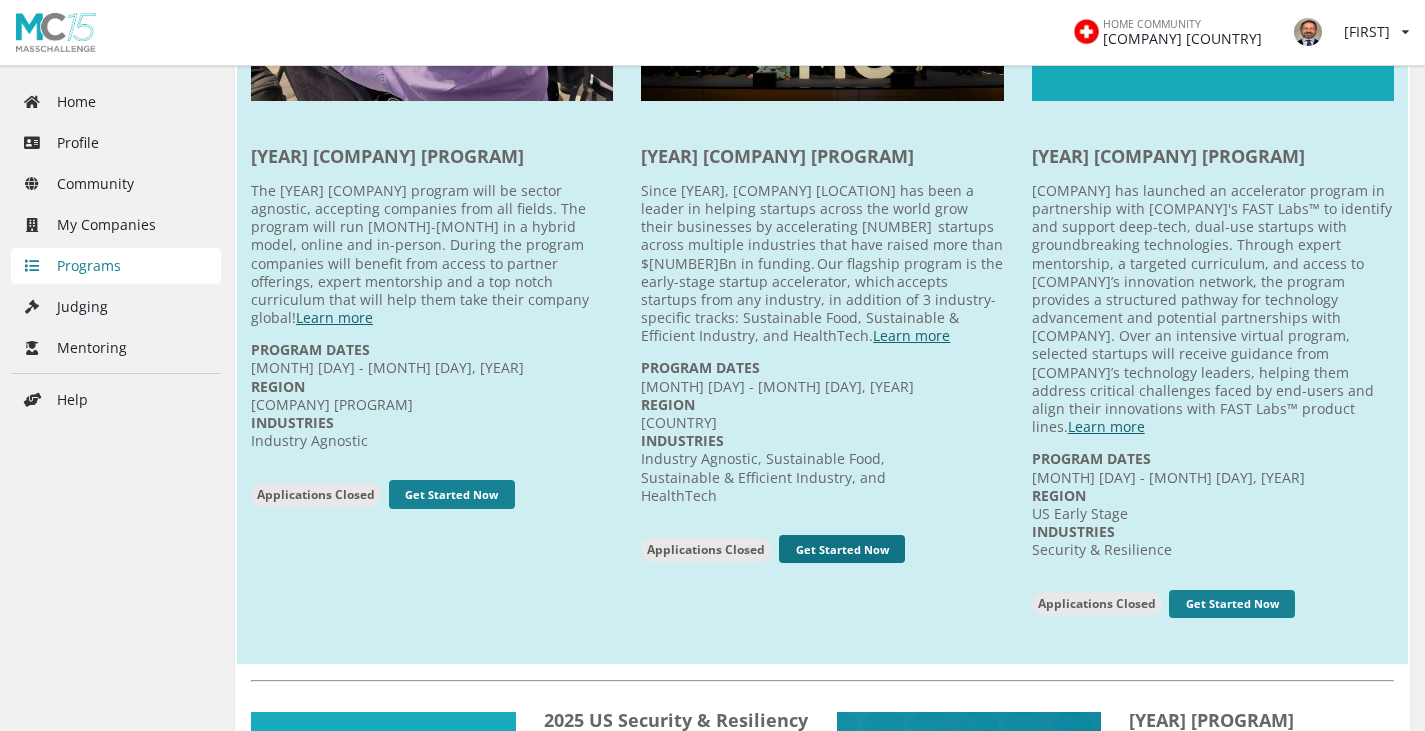 click on "Get Started Now" at bounding box center [452, 494] 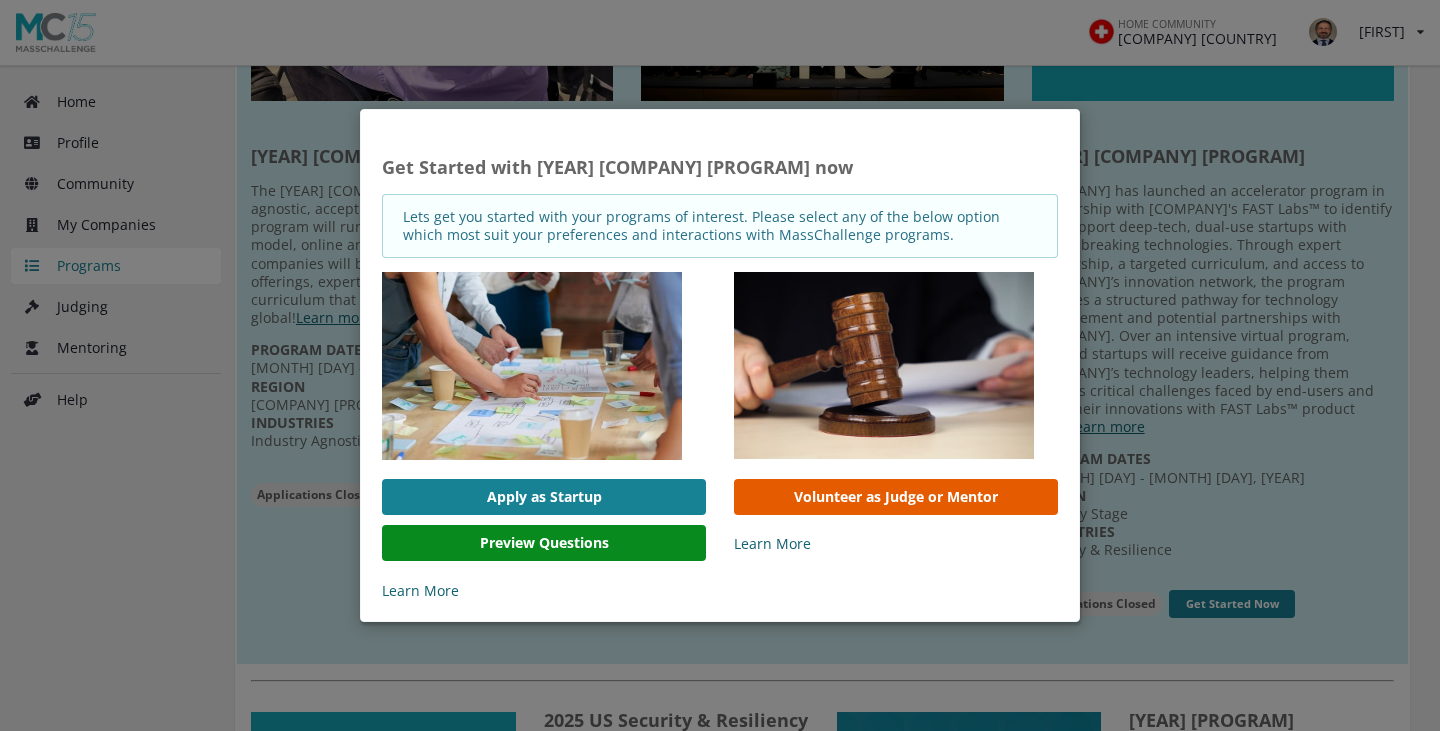 click on "Volunteer as Judge or Mentor" at bounding box center (896, 497) 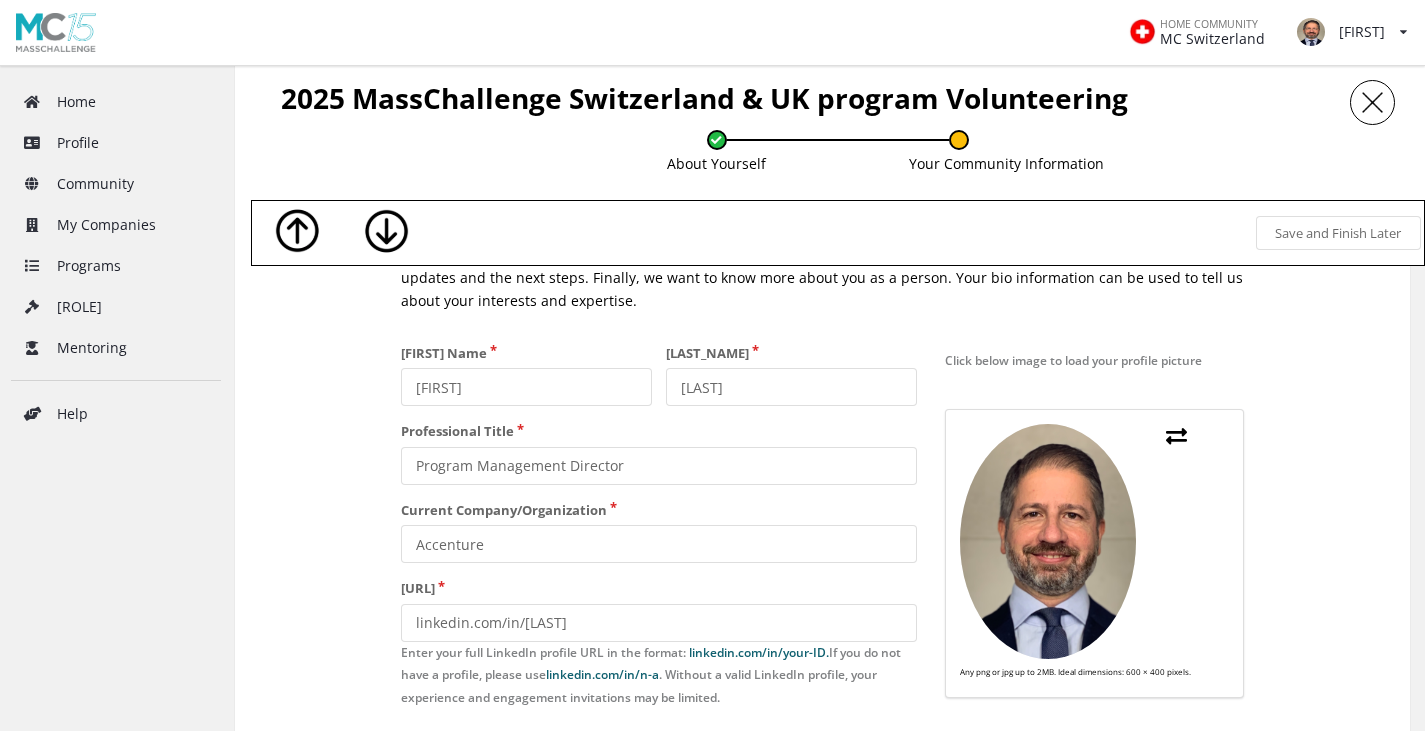 scroll, scrollTop: 200, scrollLeft: 0, axis: vertical 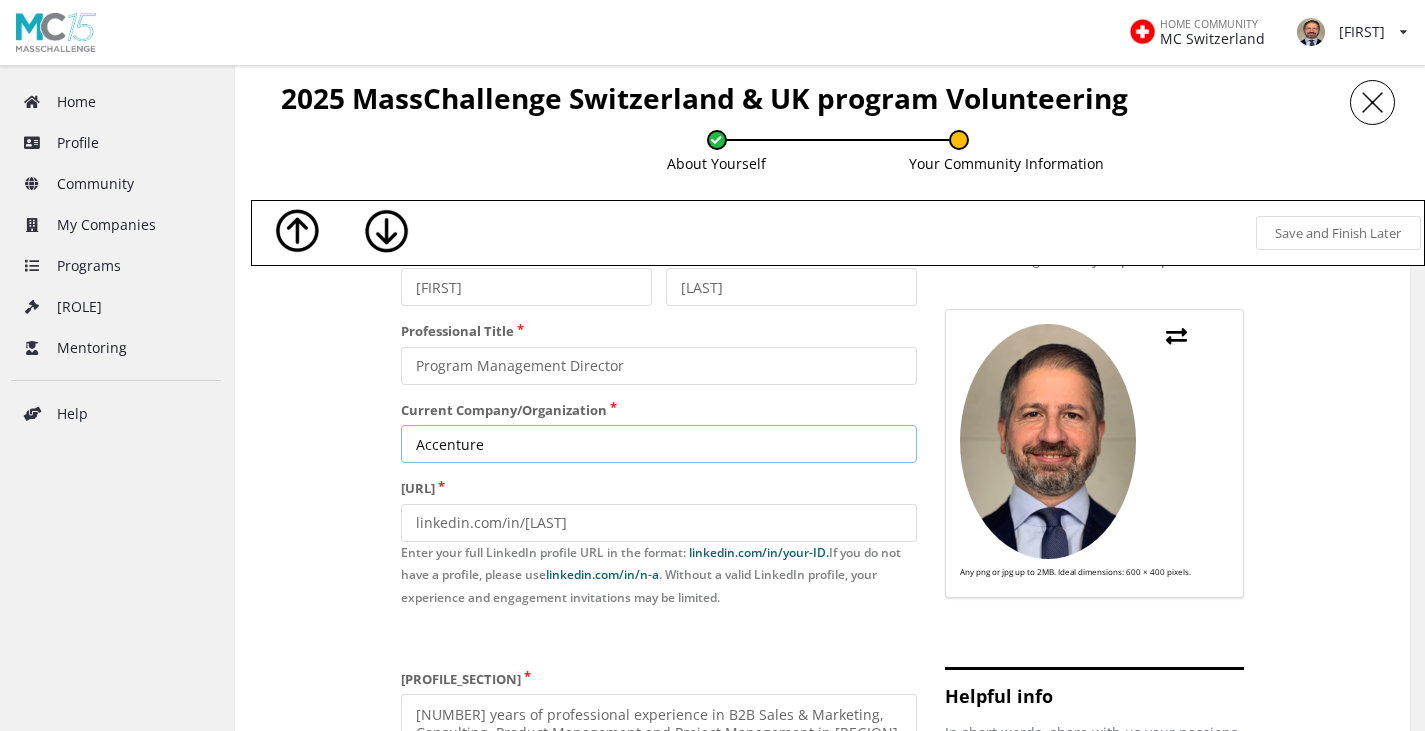 click on "Accenture" at bounding box center (526, 287) 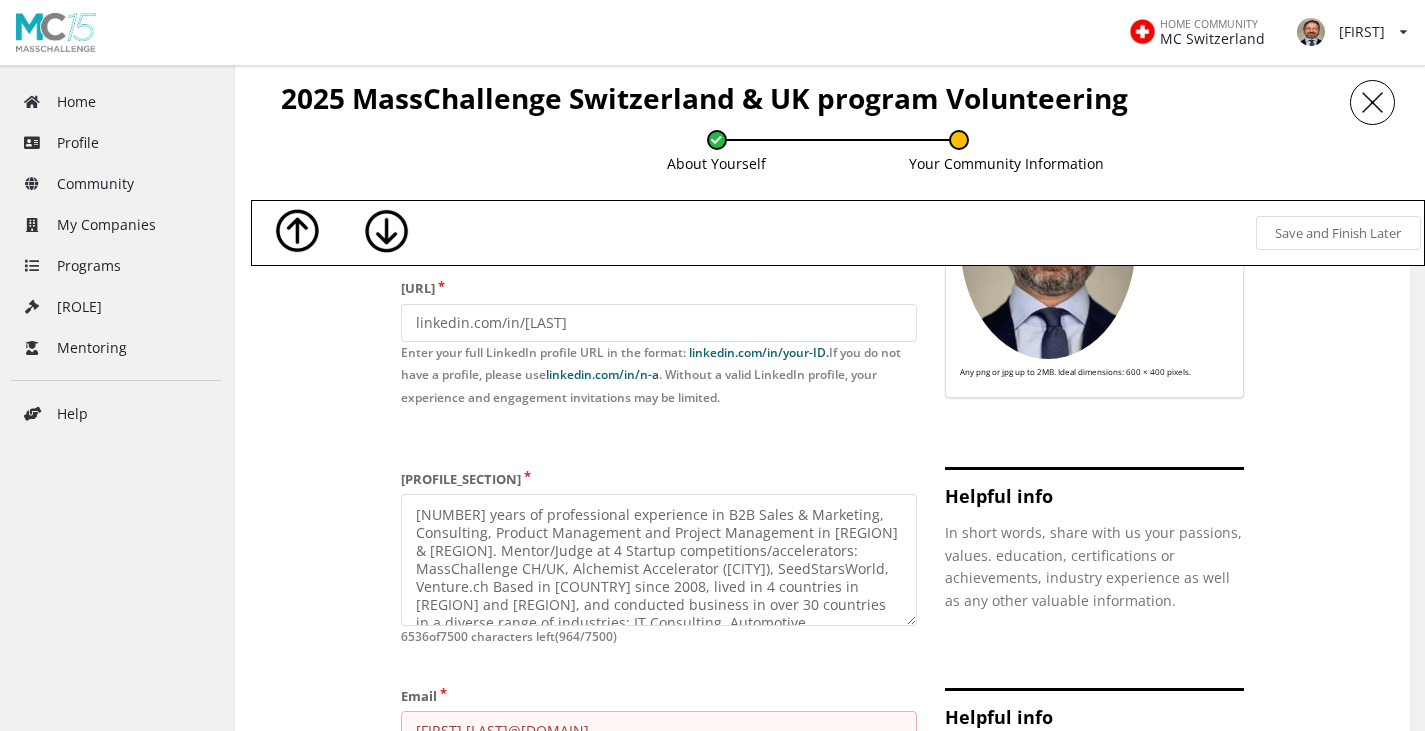 scroll, scrollTop: 500, scrollLeft: 0, axis: vertical 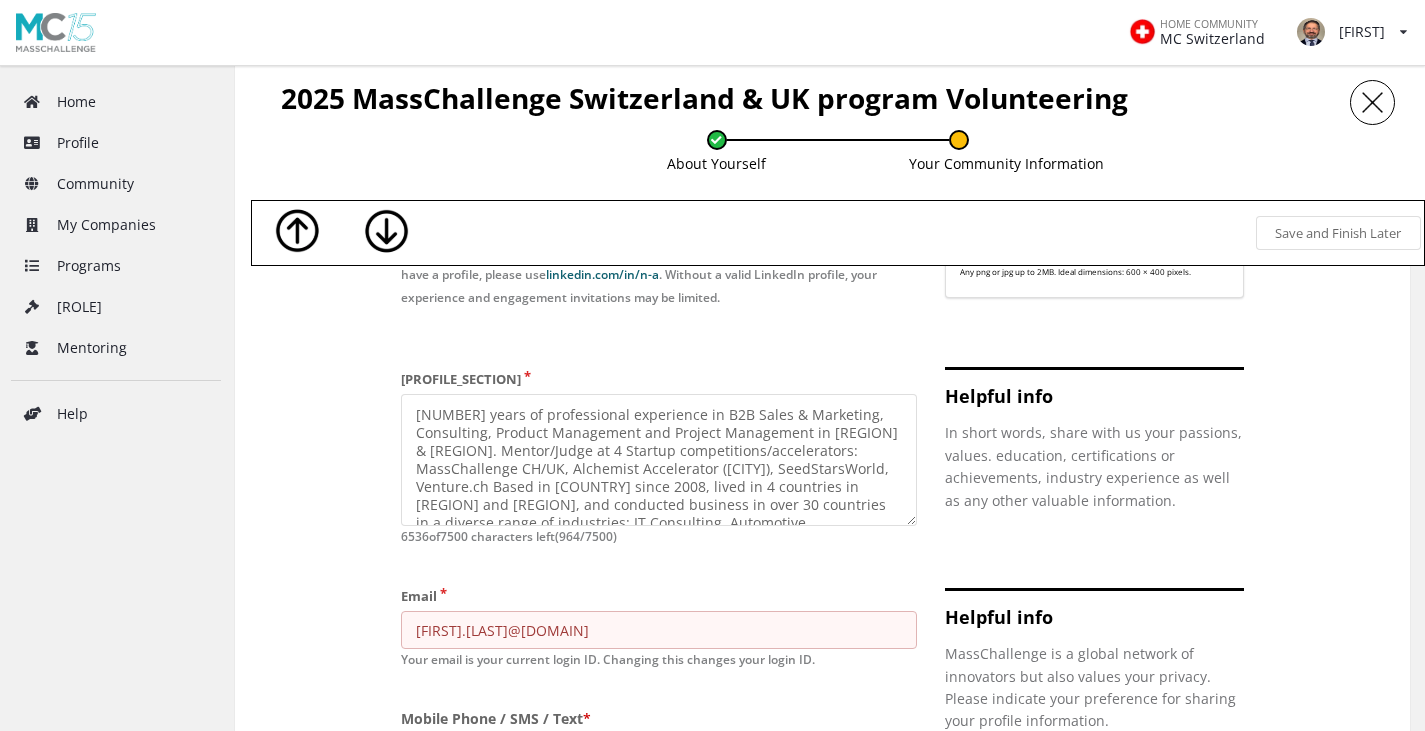 type on "[ORGANIZATION]" 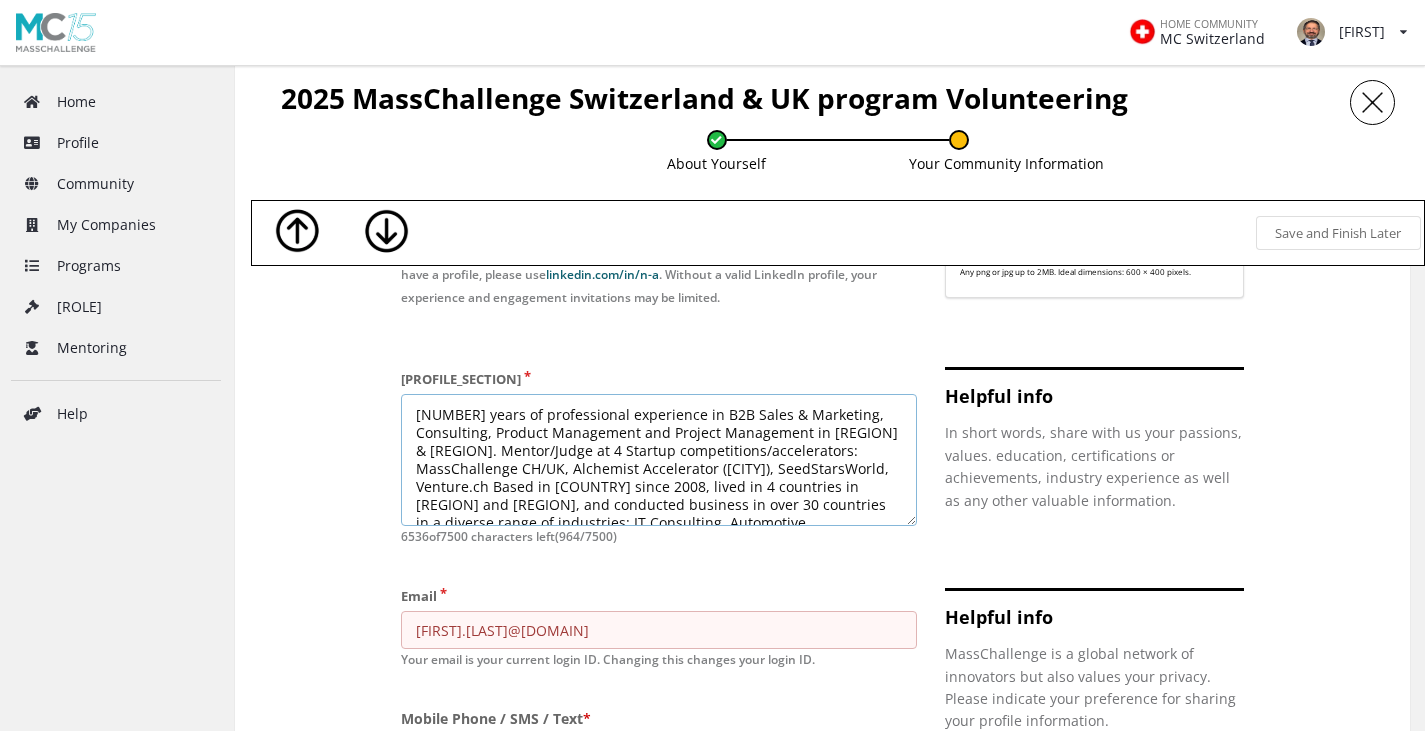 scroll, scrollTop: 40, scrollLeft: 0, axis: vertical 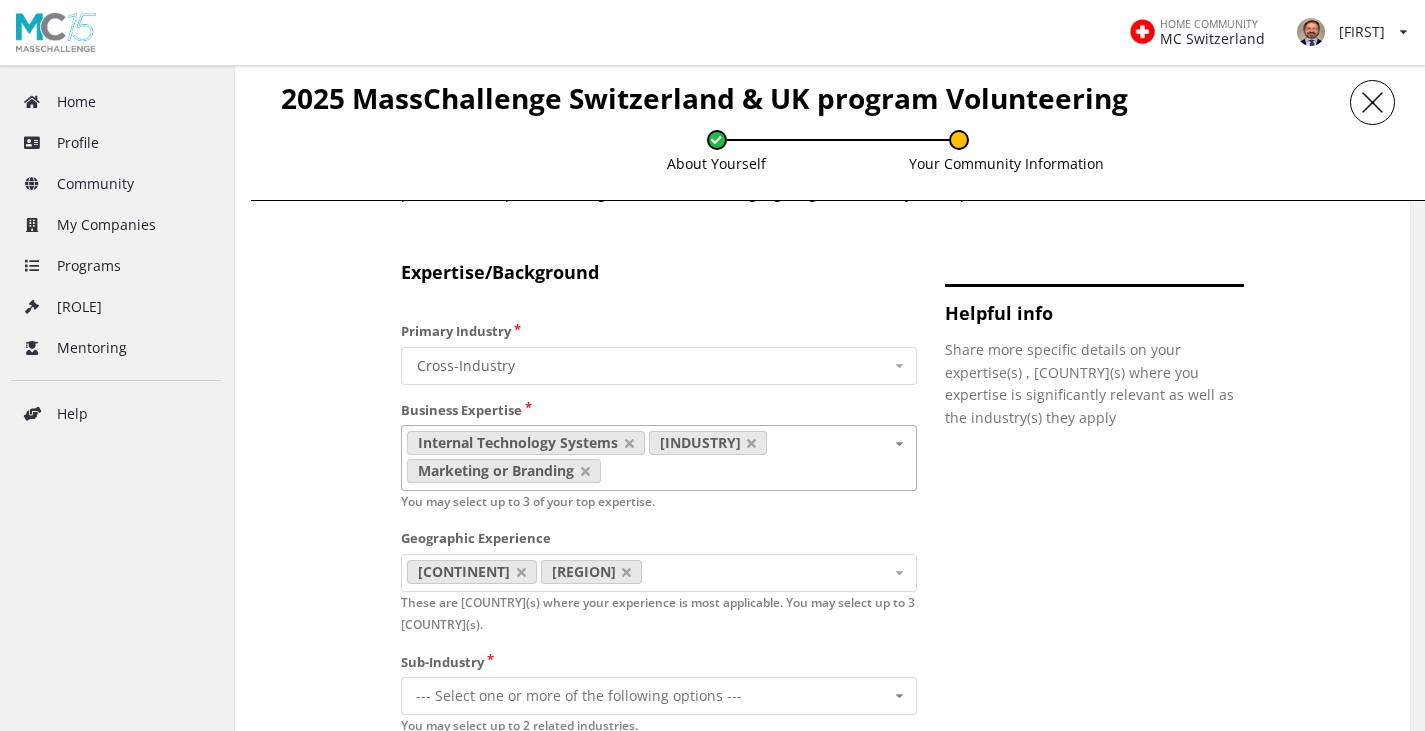 click on "Internal Technology Systems Manufacturing or Distribution Marketing or Branding Legal or Regulatory Finance & Investment Leadership and Team Building User Research and Product Development GTM Strategy or Sales" at bounding box center [659, 458] 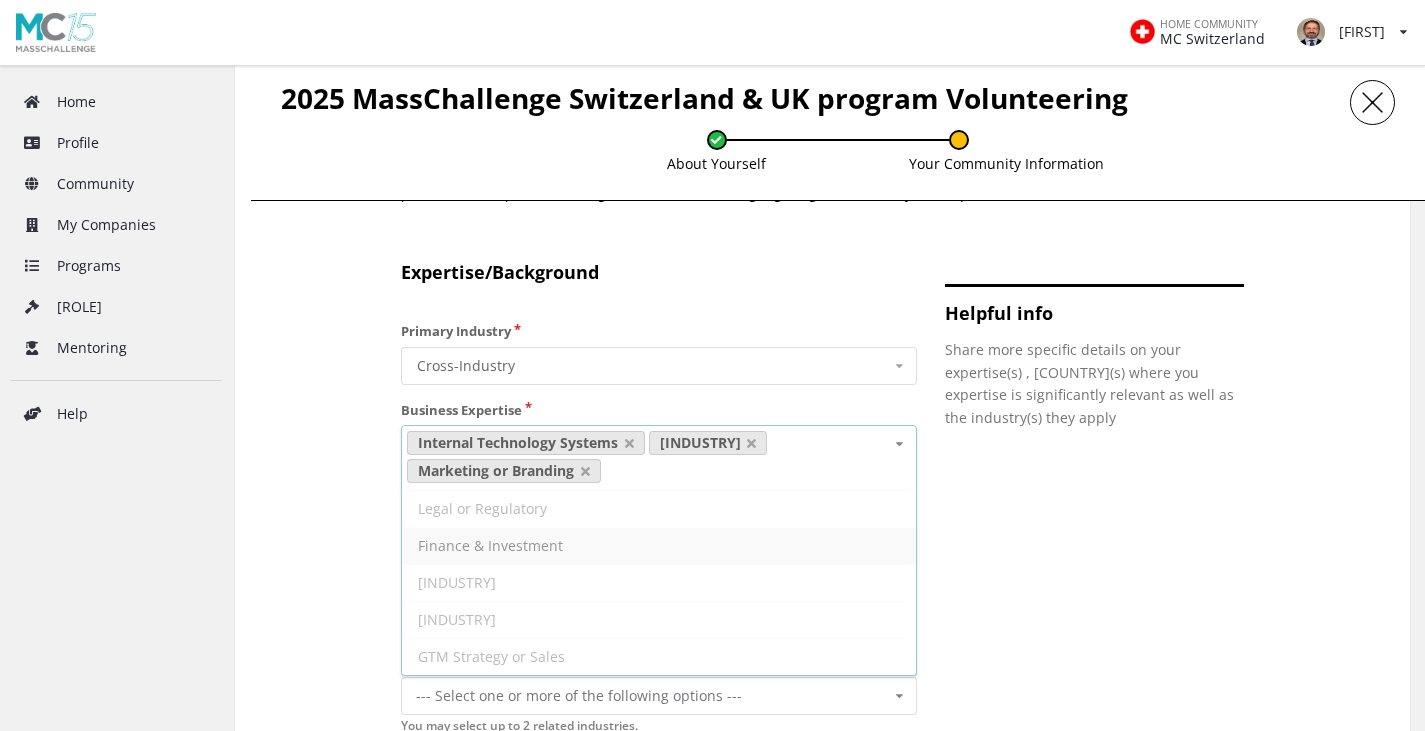 scroll, scrollTop: 1800, scrollLeft: 0, axis: vertical 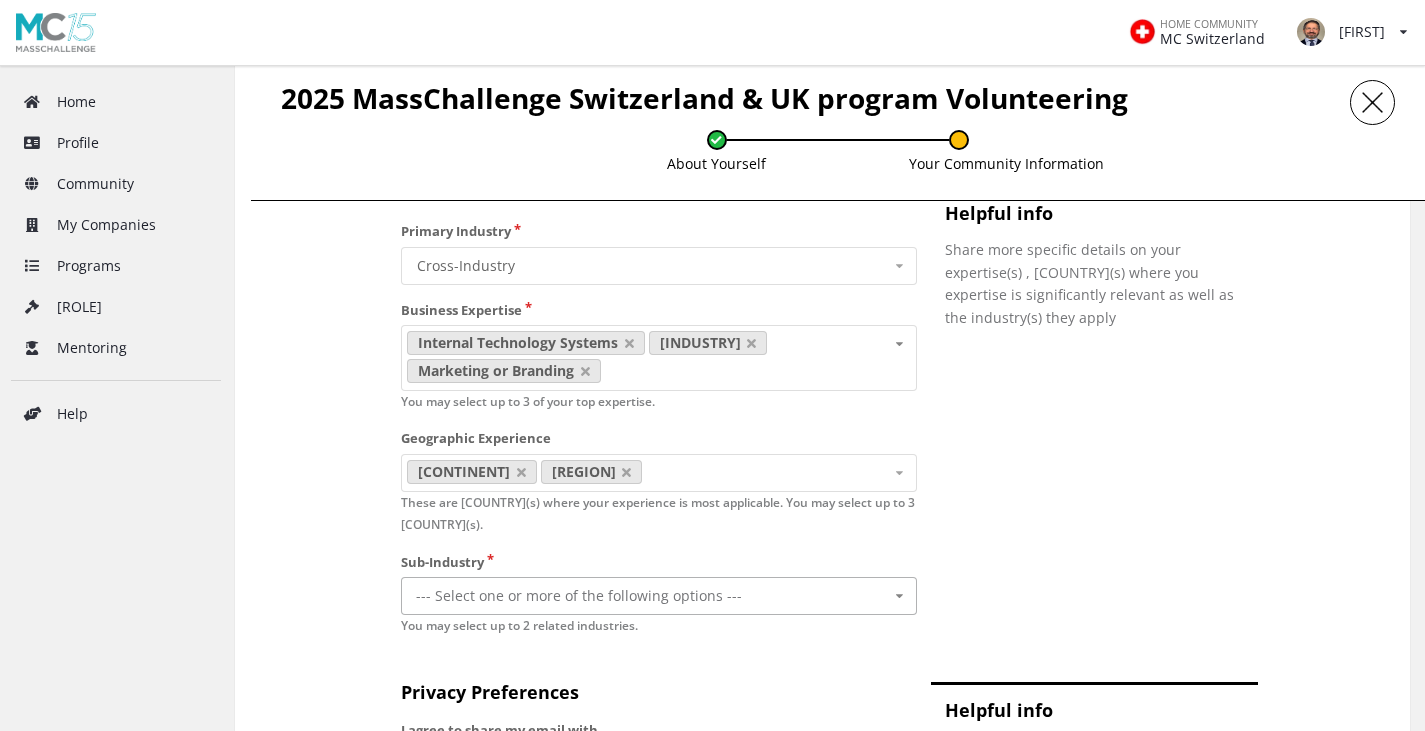 click at bounding box center (899, 596) 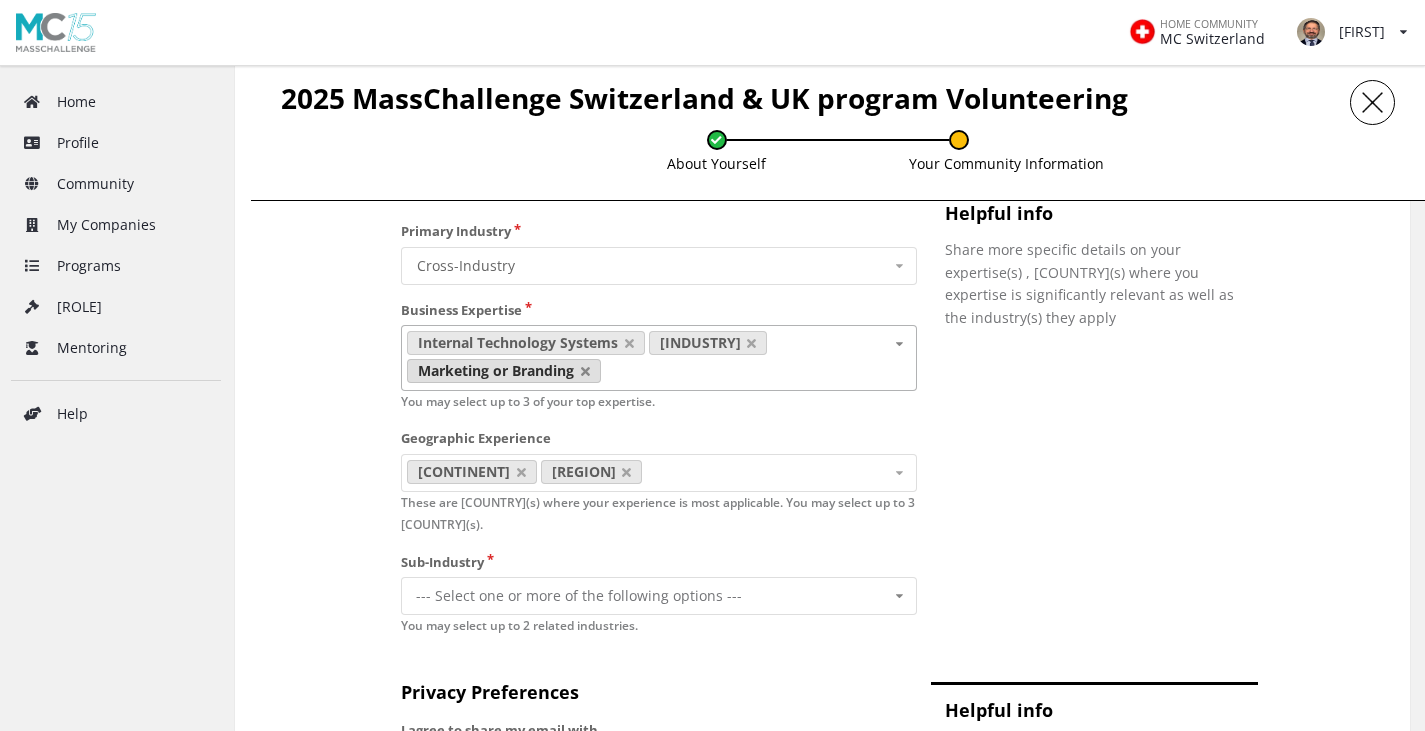 click on "Marketing or Branding" at bounding box center [504, 371] 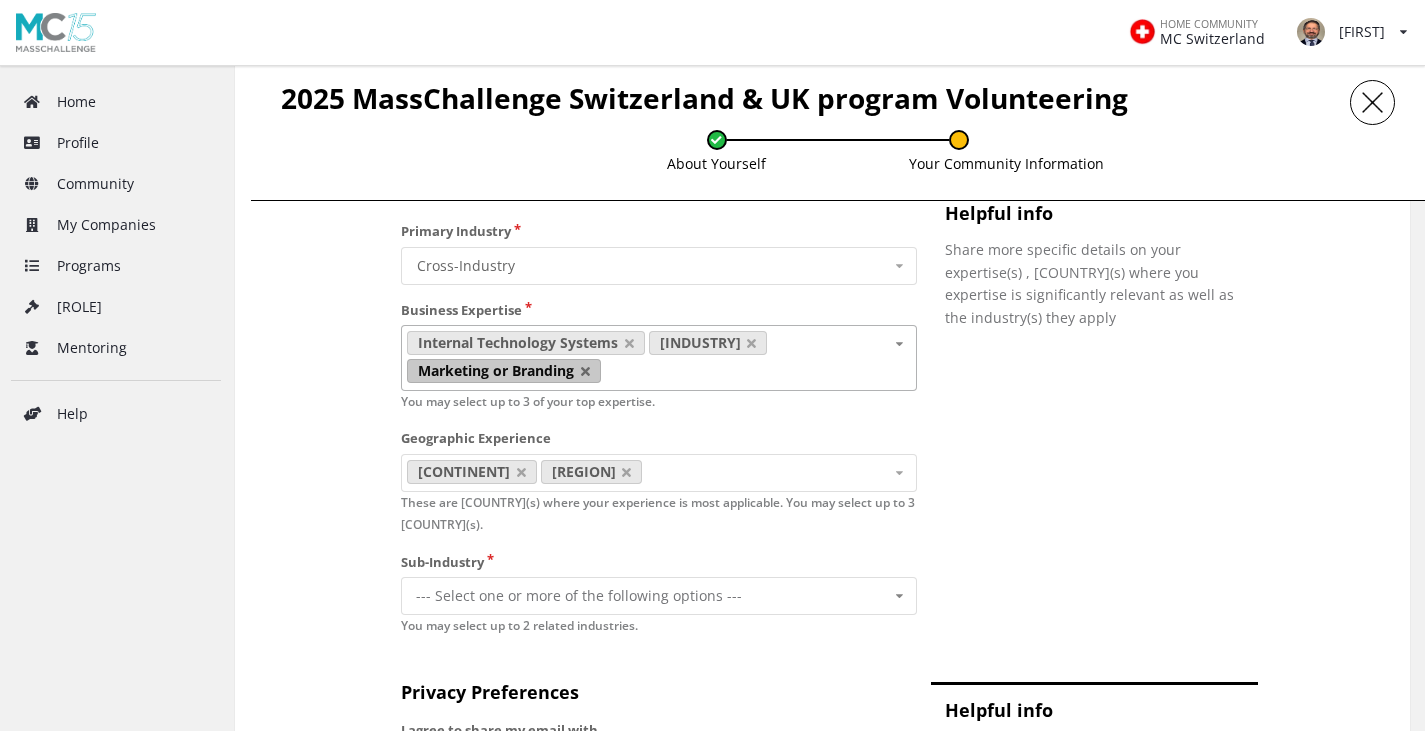 click on "Marketing or Branding" at bounding box center [504, 371] 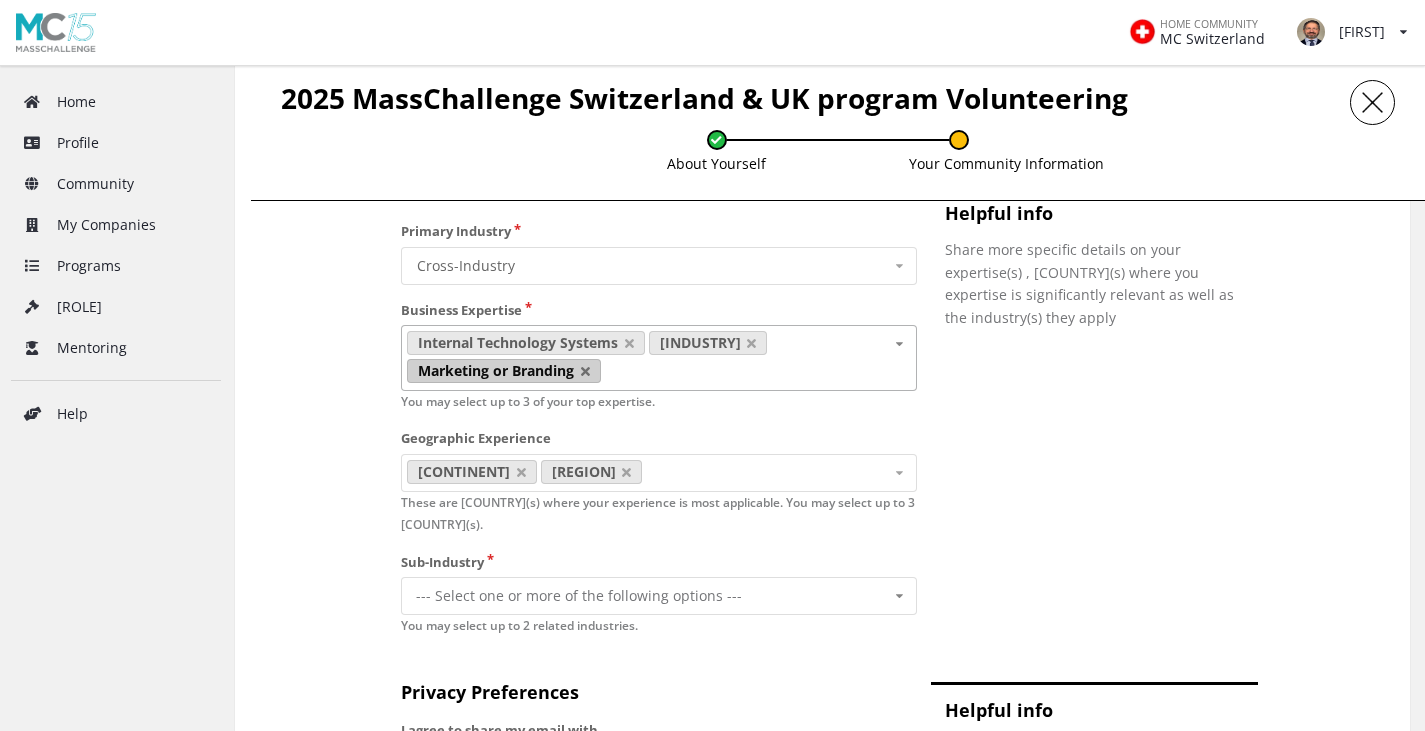 click at bounding box center (585, 371) 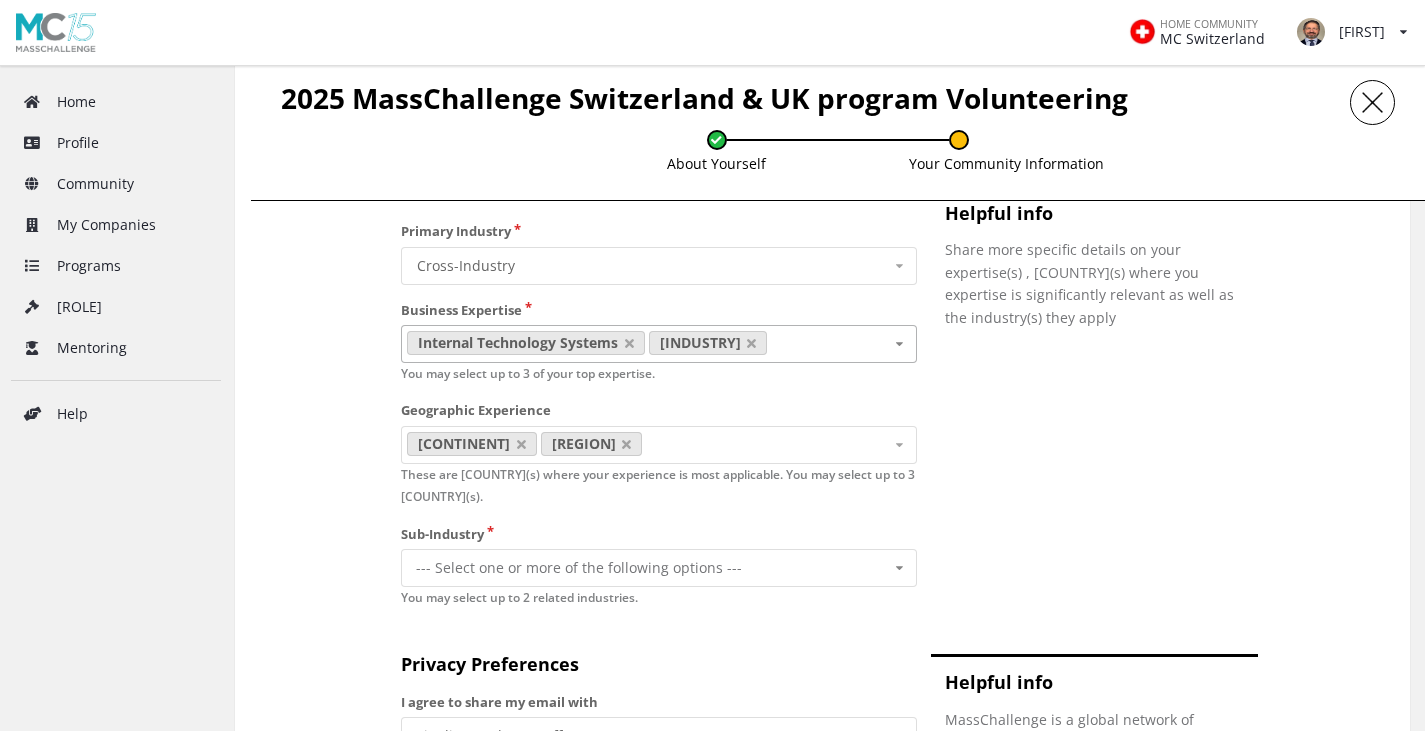 click on "Internal Technology Systems Manufacturing or Distribution Legal or Regulatory Finance & Investment Marketing or Branding Leadership and Team Building User Research and Product Development GTM Strategy or Sales" at bounding box center (659, 344) 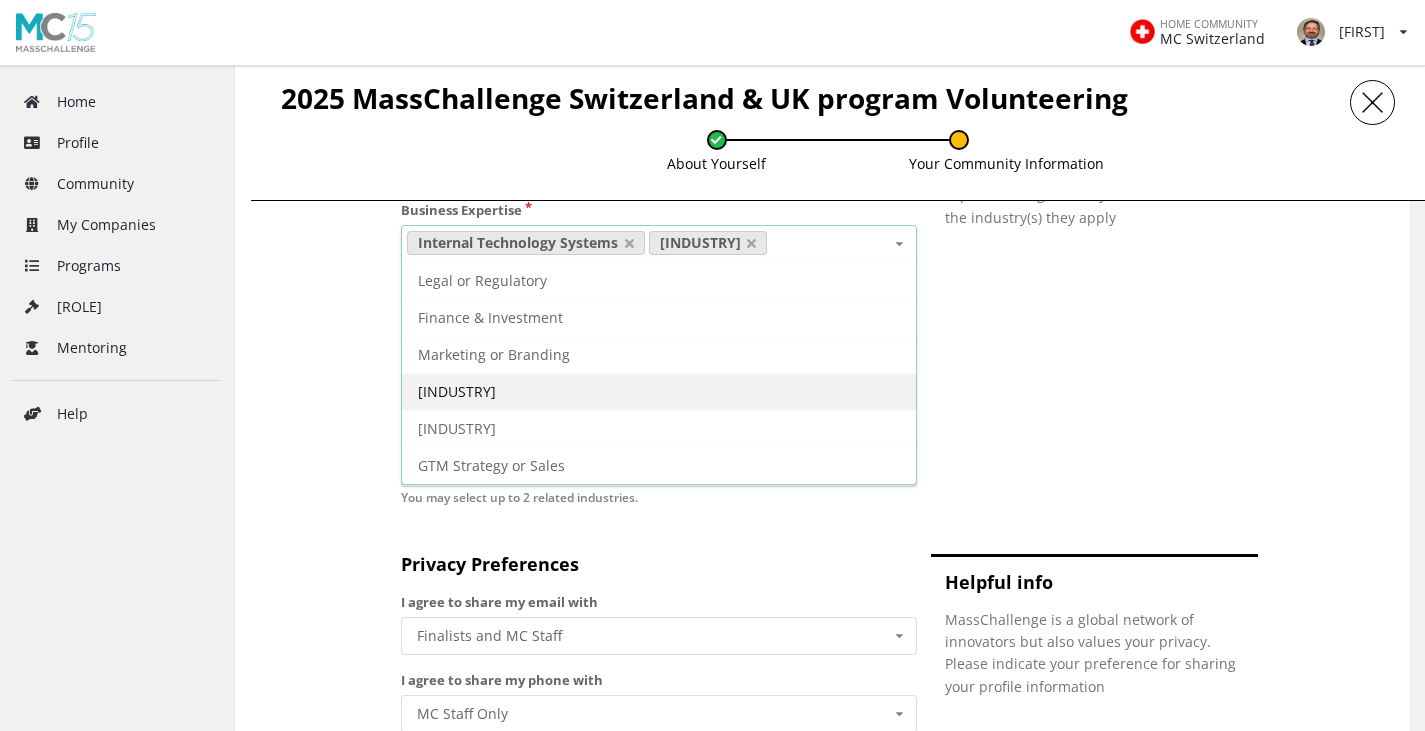 scroll, scrollTop: 1800, scrollLeft: 0, axis: vertical 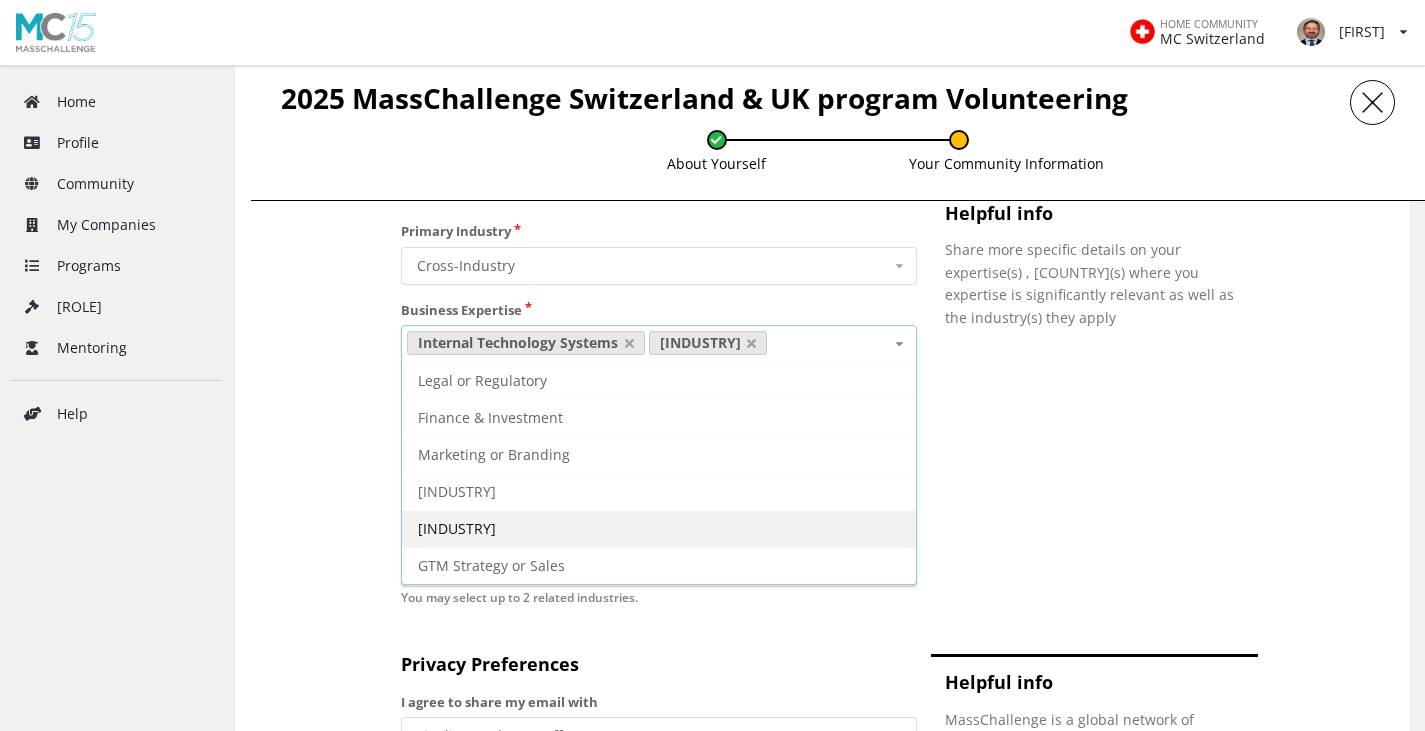 click on "User Research and Product Development" at bounding box center [482, 380] 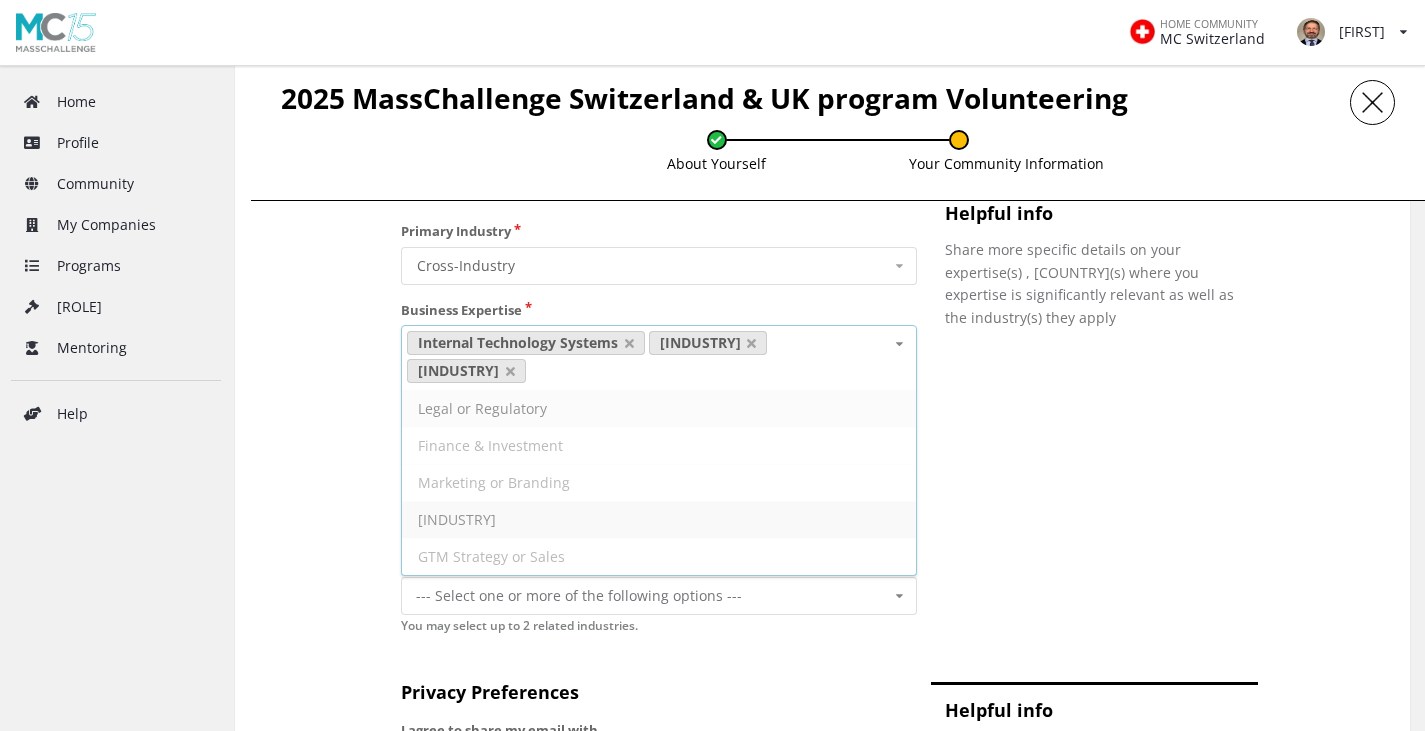 scroll, scrollTop: 1900, scrollLeft: 0, axis: vertical 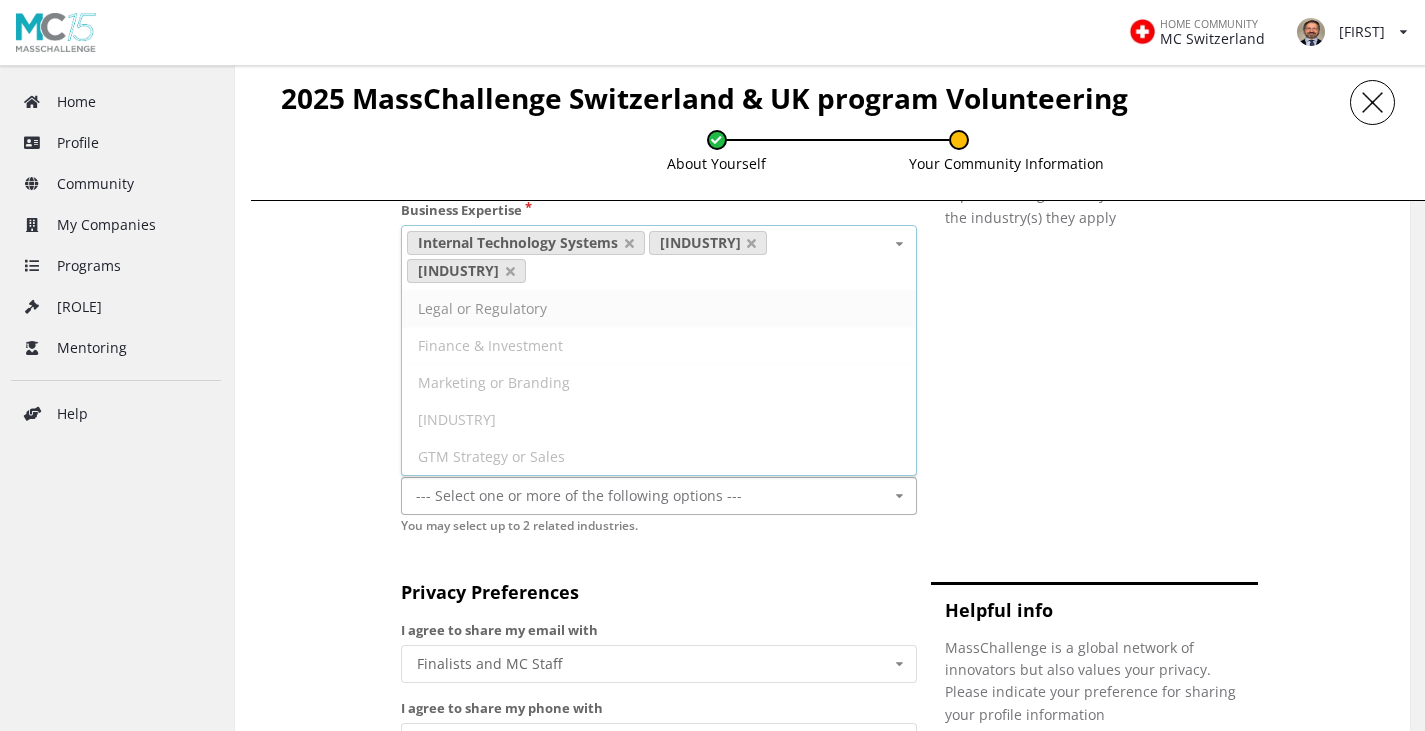 click on "--- Select one or more of the following options ---" at bounding box center [599, 495] 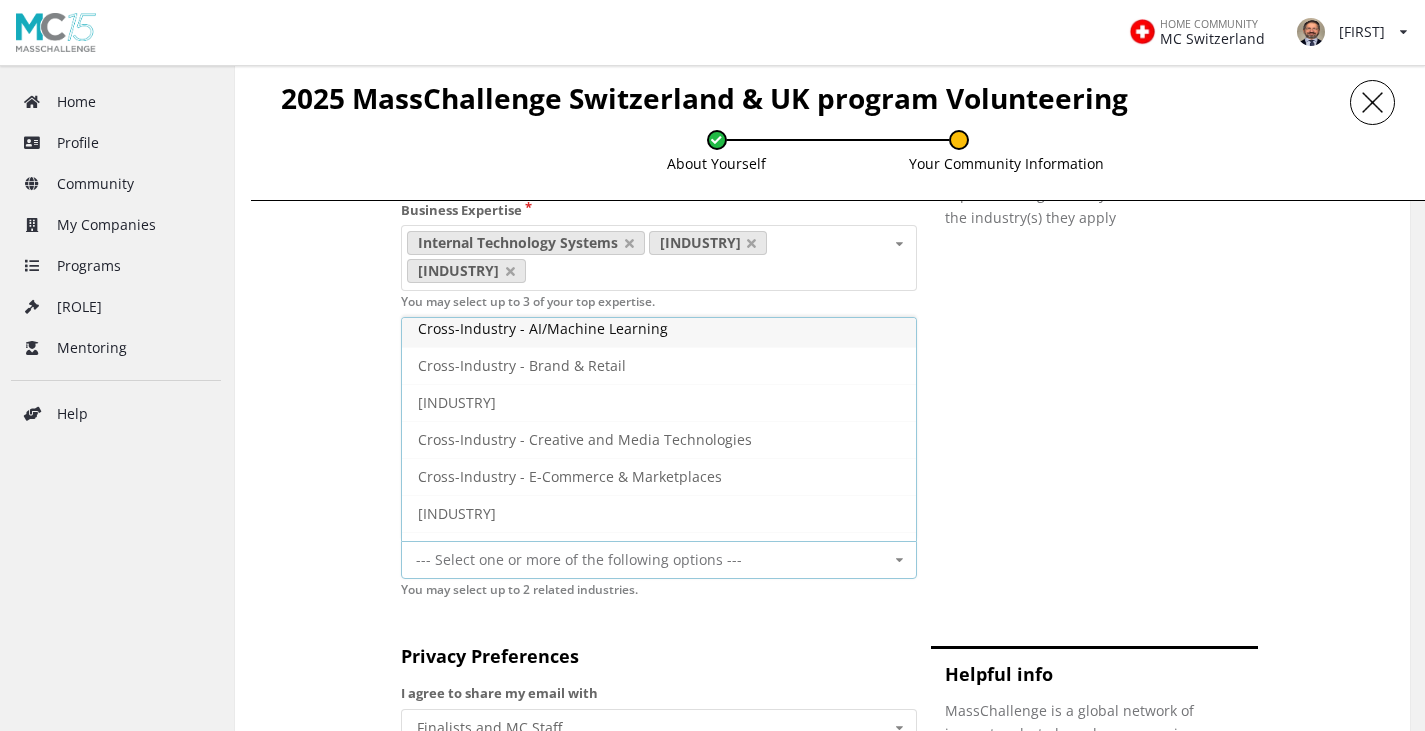 scroll, scrollTop: 0, scrollLeft: 0, axis: both 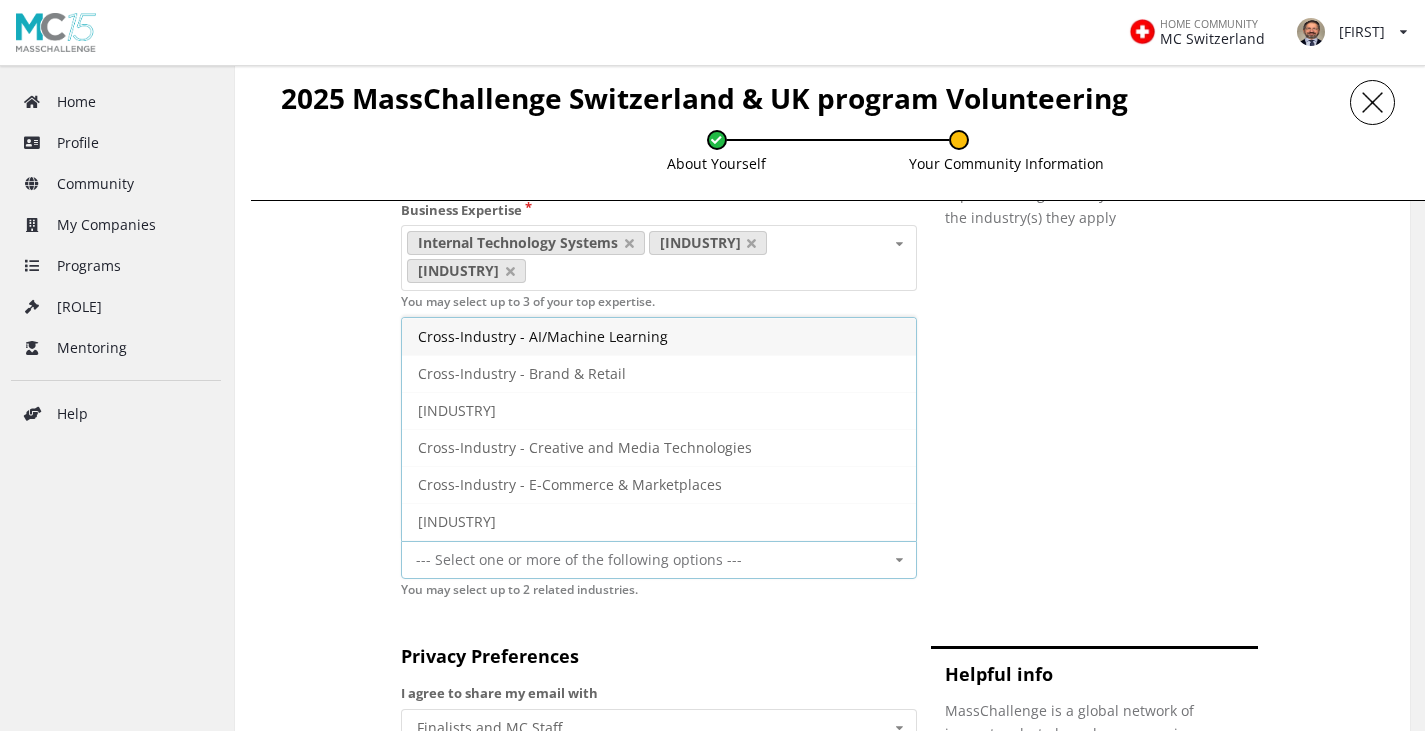 click on "Cross-Industry - AI/Machine Learning" at bounding box center [659, 336] 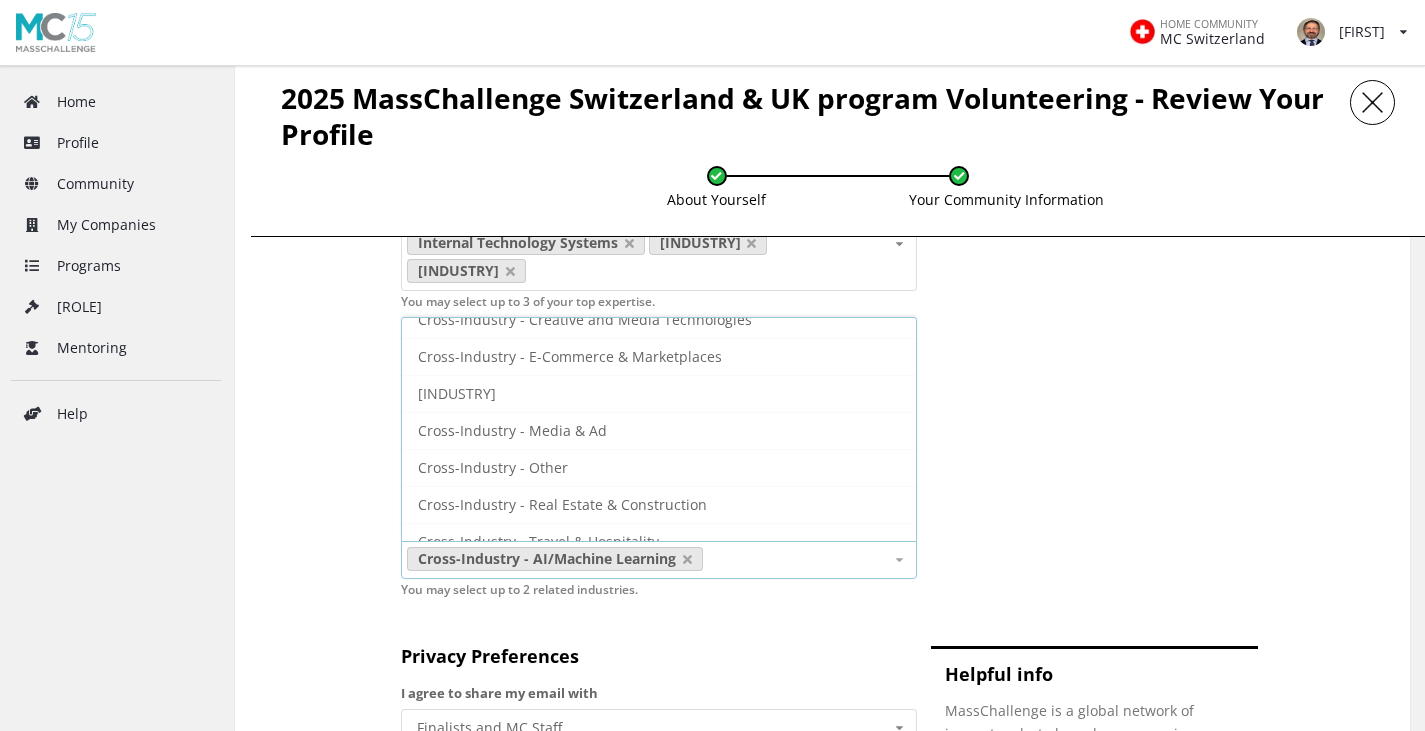 scroll, scrollTop: 109, scrollLeft: 0, axis: vertical 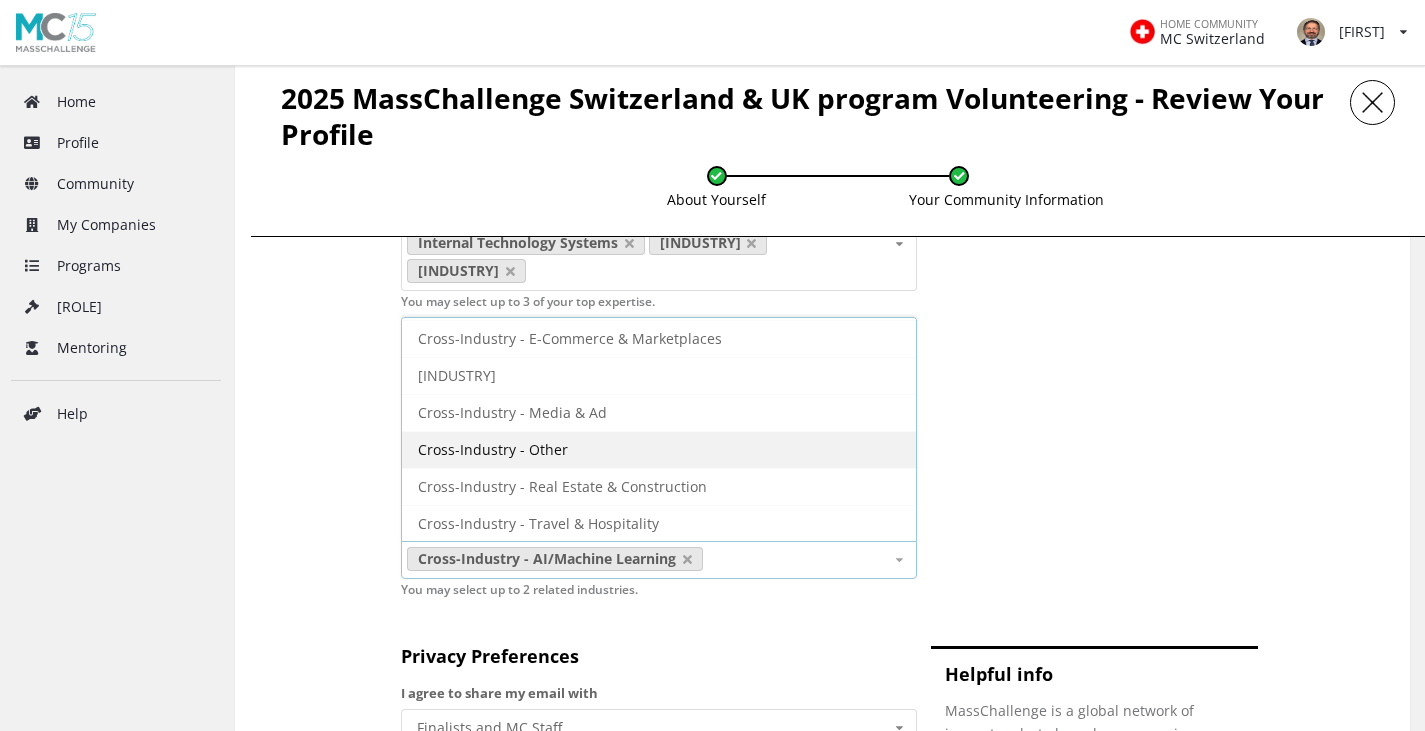 click on "Cross-Industry - Other" at bounding box center [659, 449] 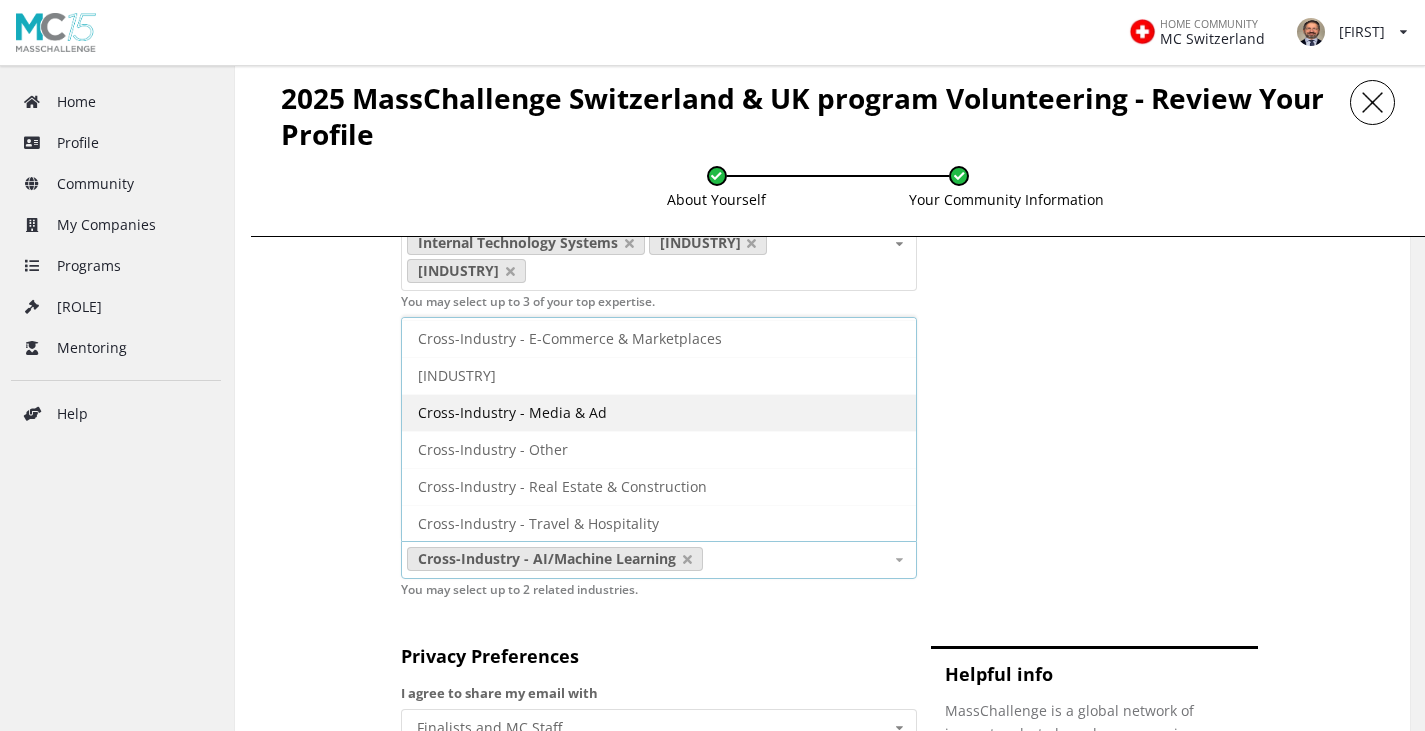 scroll, scrollTop: 72, scrollLeft: 0, axis: vertical 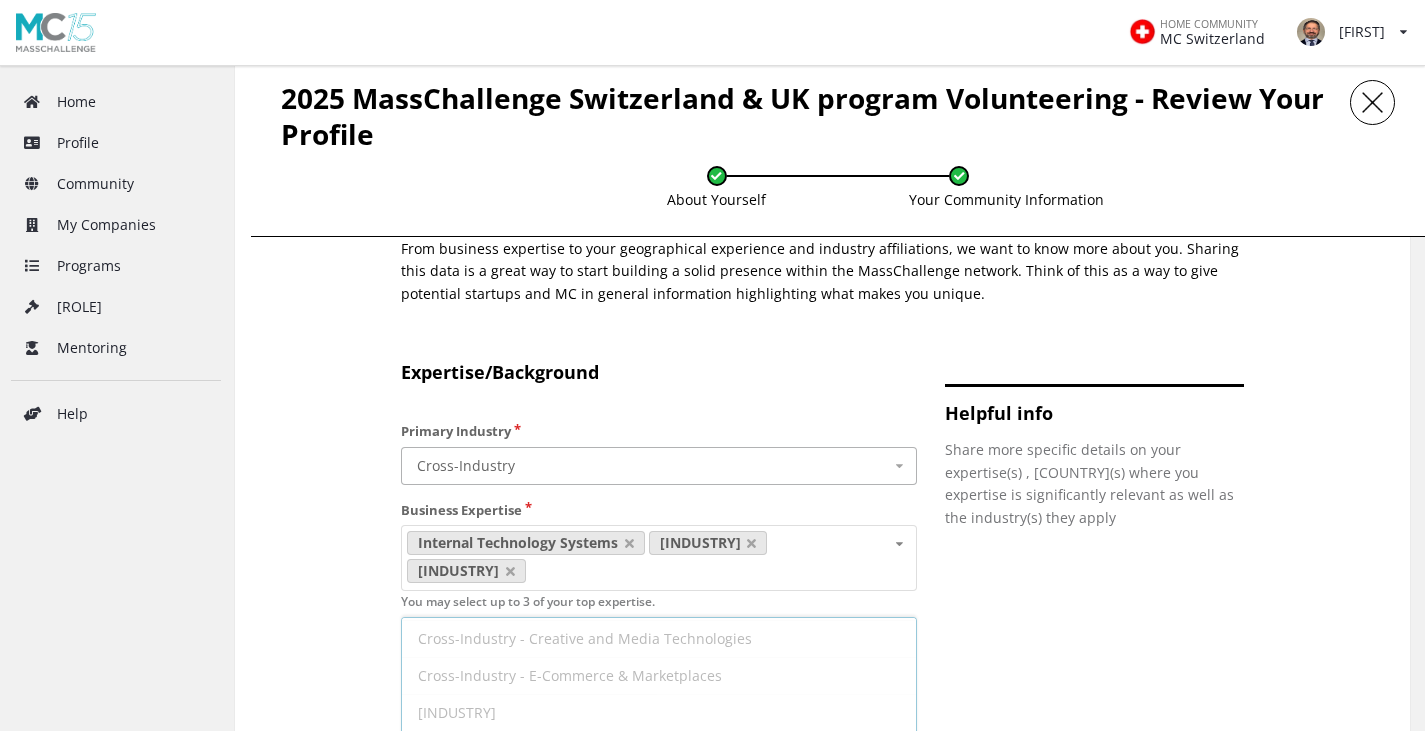 click at bounding box center [660, 466] 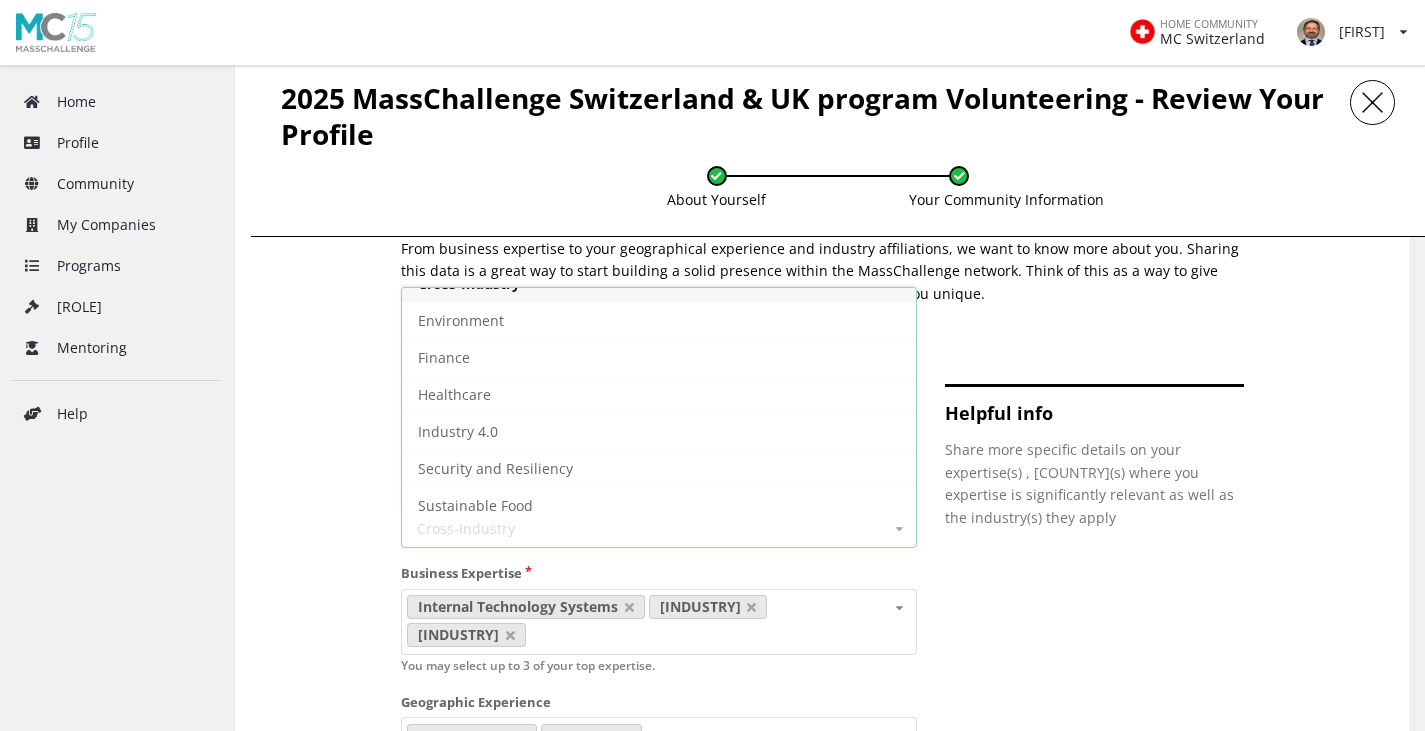 scroll, scrollTop: 35, scrollLeft: 0, axis: vertical 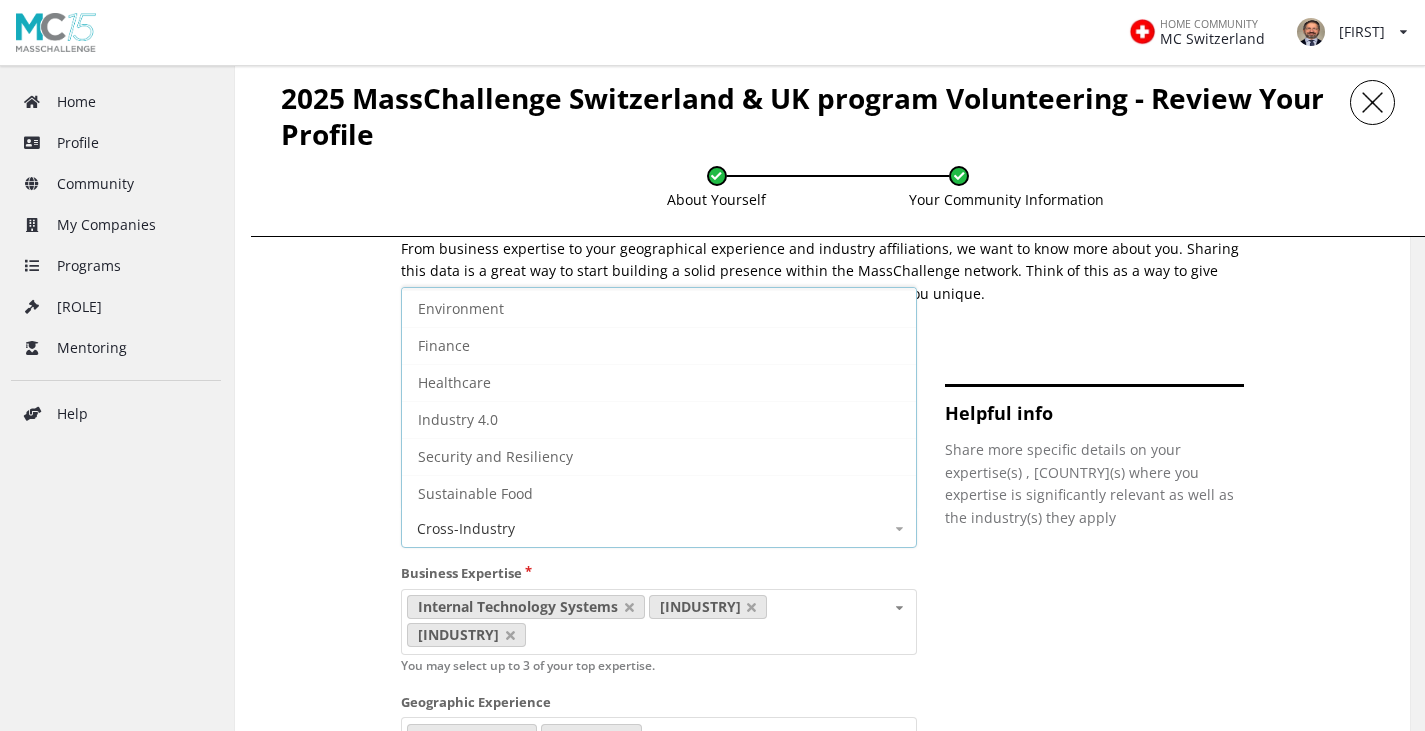 click on "Your Community Information From business expertise to your geographical experience and industry affiliations, we want to know more about you. Sharing this data is a great way to start building a solid presence within the MassChallenge network. Think of this as a way to give potential startups and MC in general information highlighting what makes you unique.  Expertise/Background   This is an AI recommendation for your primary industry, based on how your profile aligns with our industry categories:   Cross-Industry Primary Industry Cross-Industry Cross-Industry Environment Finance Healthcare Industry 4.0 Security and Resiliency Sustainable Food Business Expertise Internal Technology Systems Manufacturing or Distribution User Research and Product Development Legal or Regulatory Finance & Investment Marketing or Branding Leadership and Team Building GTM Strategy or Sales You may select up to 3 of your top expertise.   Geographic Experience Europe Middle East and North Africa North America Latin America Submit" at bounding box center [822, 805] 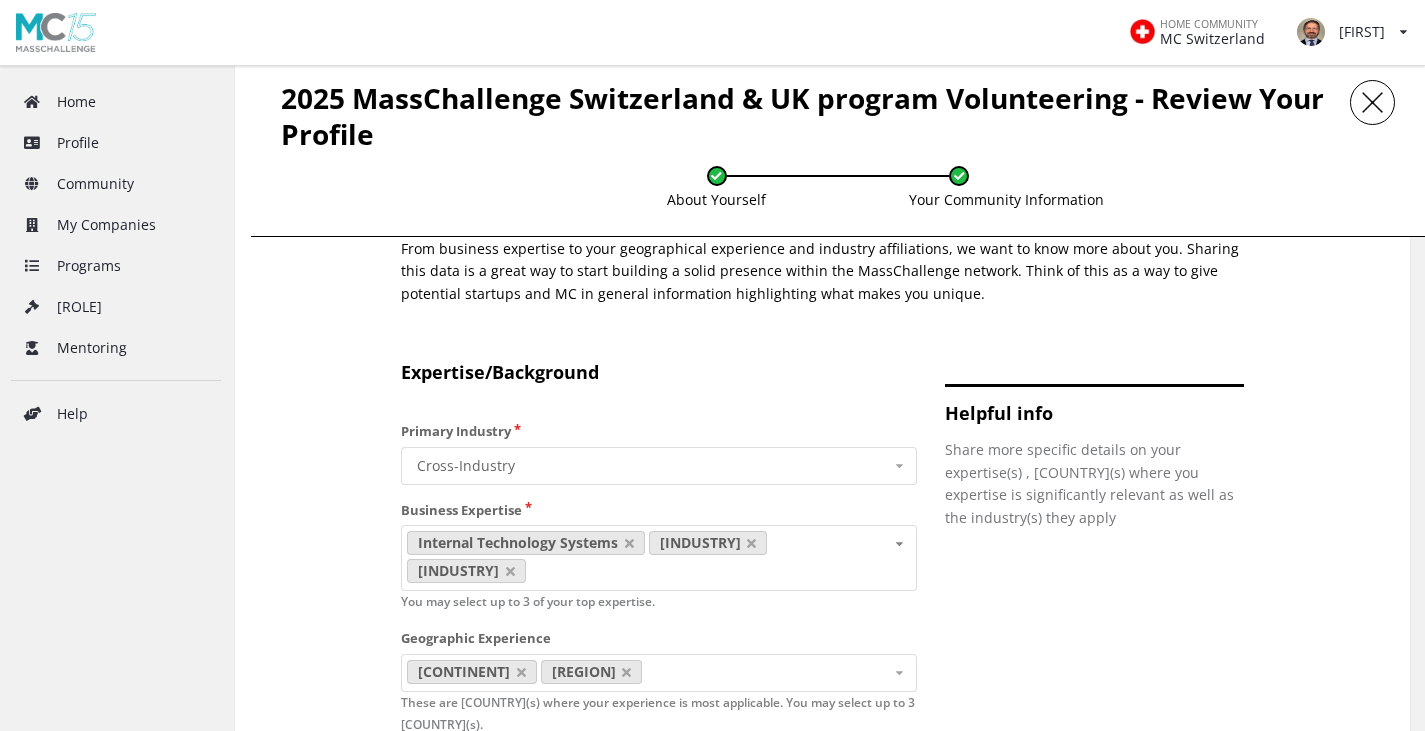 scroll, scrollTop: 1700, scrollLeft: 0, axis: vertical 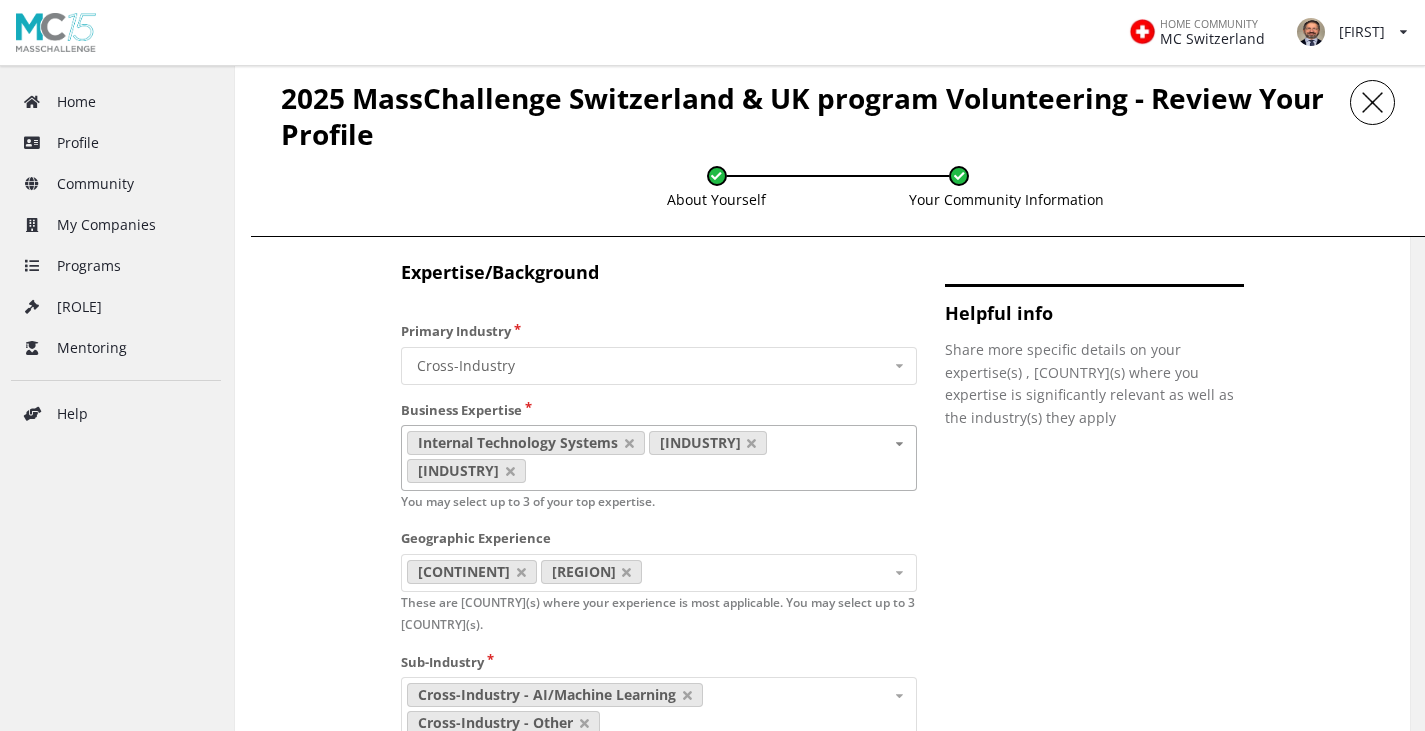 click on "Internal Technology Systems Manufacturing or Distribution User Research and Product Development Legal or Regulatory Finance & Investment Marketing or Branding Leadership and Team Building GTM Strategy or Sales" at bounding box center (659, 458) 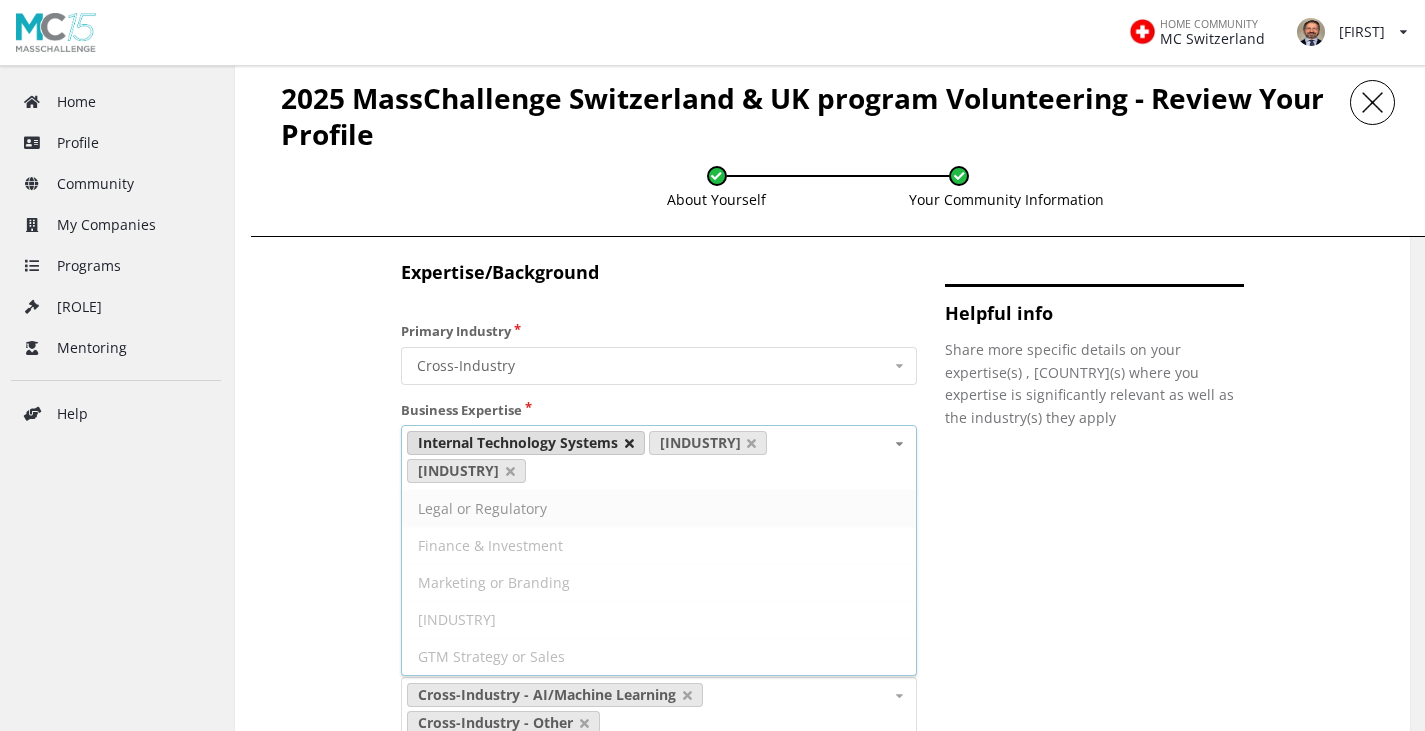 click at bounding box center [629, 443] 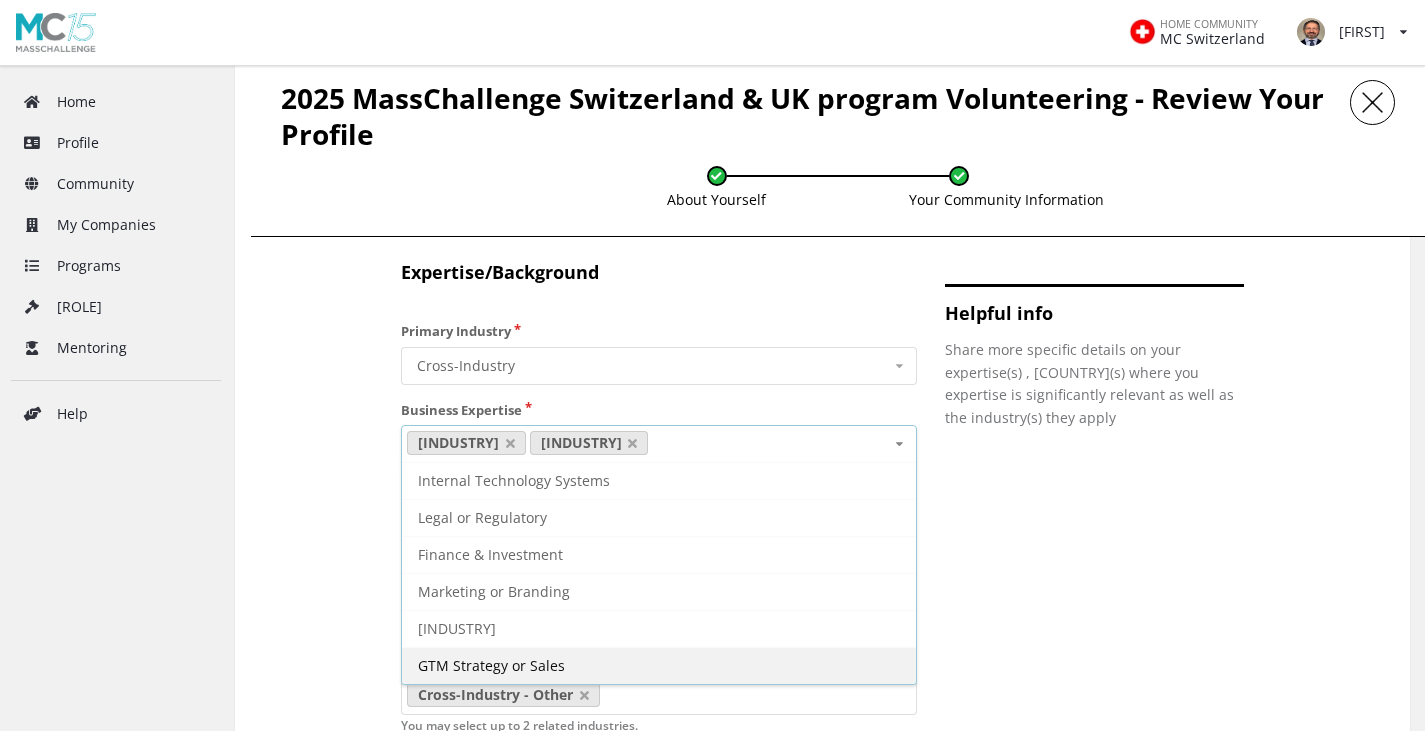 click on "GTM Strategy or Sales" at bounding box center (514, 480) 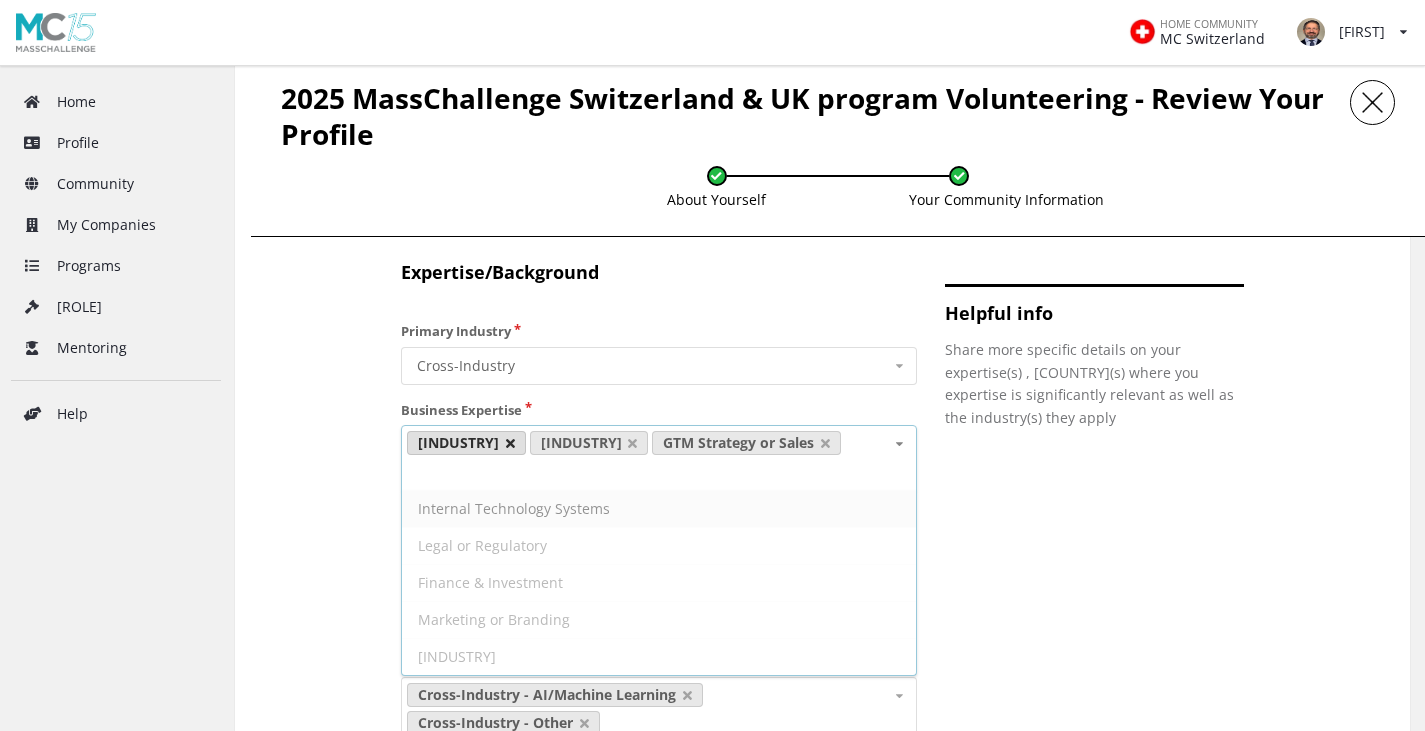 click at bounding box center [510, 443] 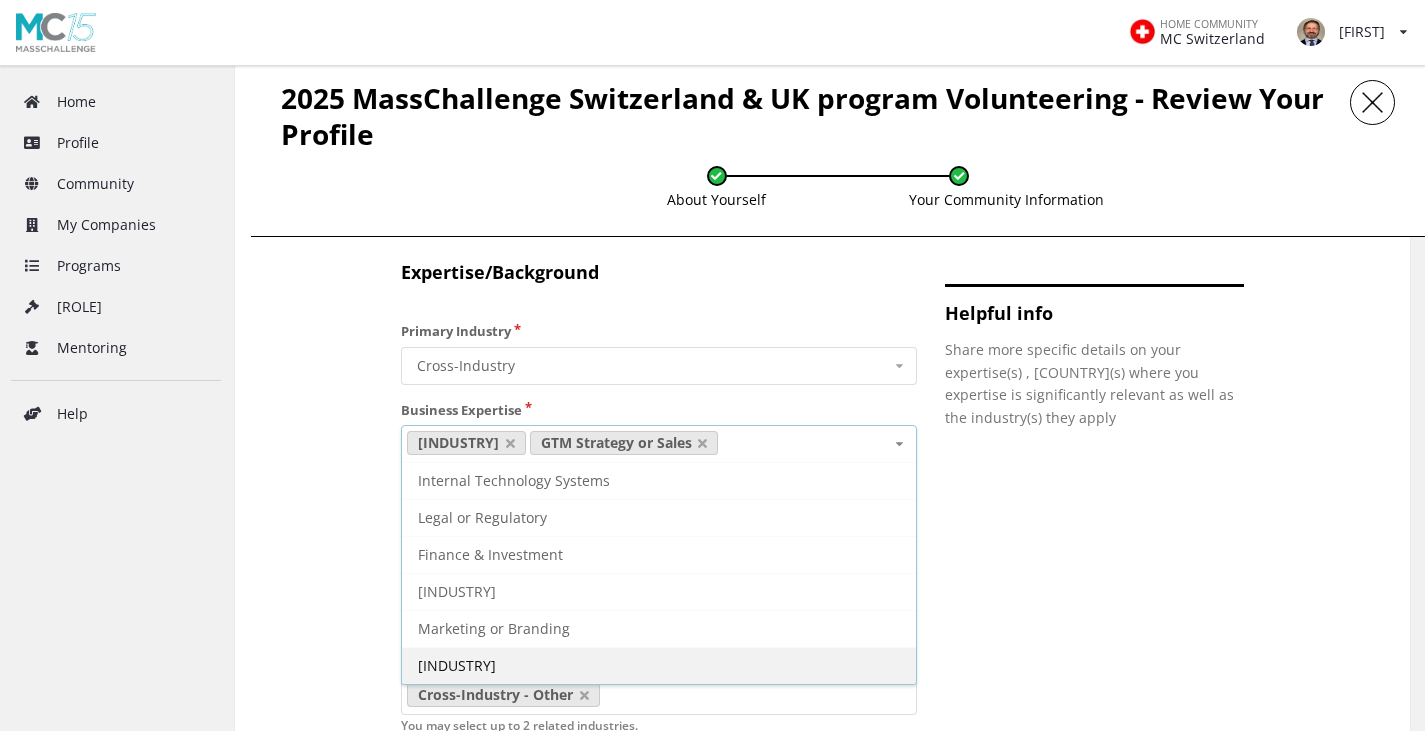 click on "Leadership and Team Building" at bounding box center (514, 480) 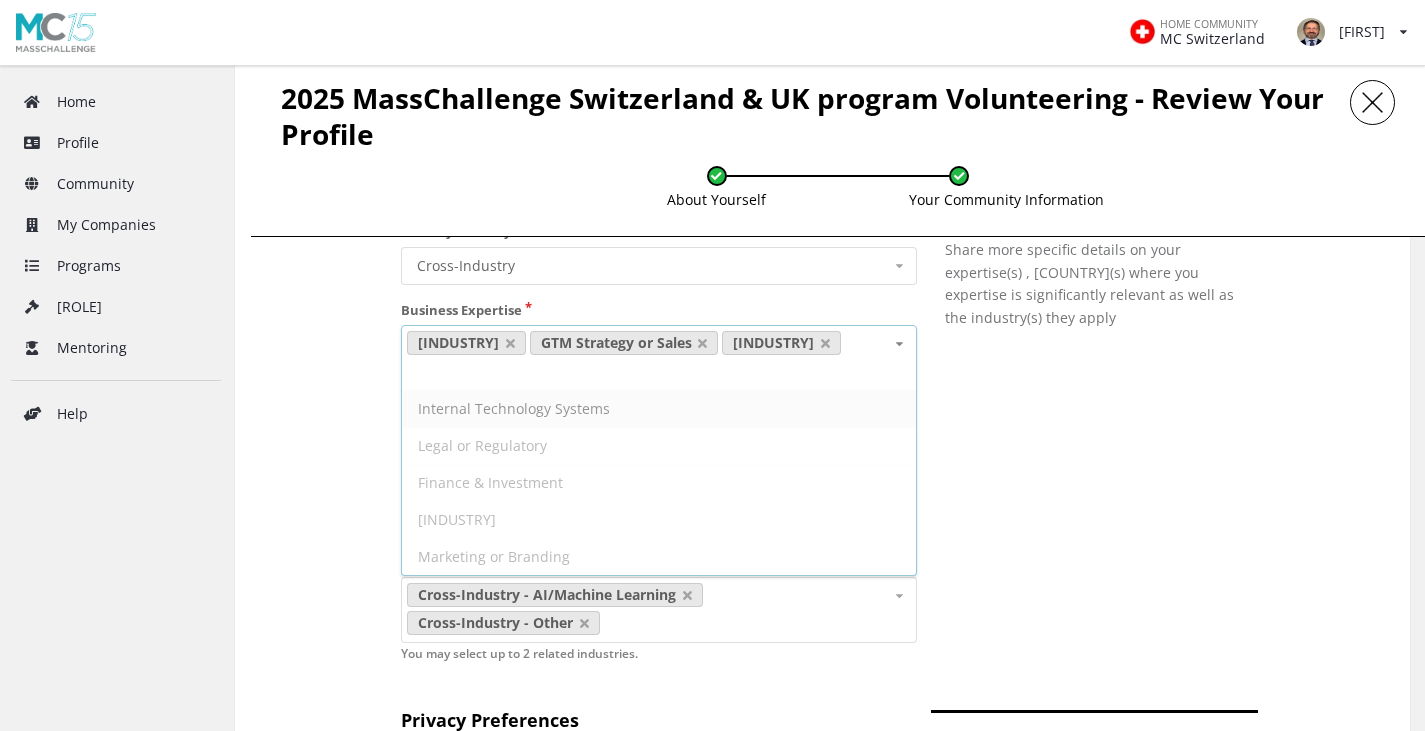 scroll, scrollTop: 2000, scrollLeft: 0, axis: vertical 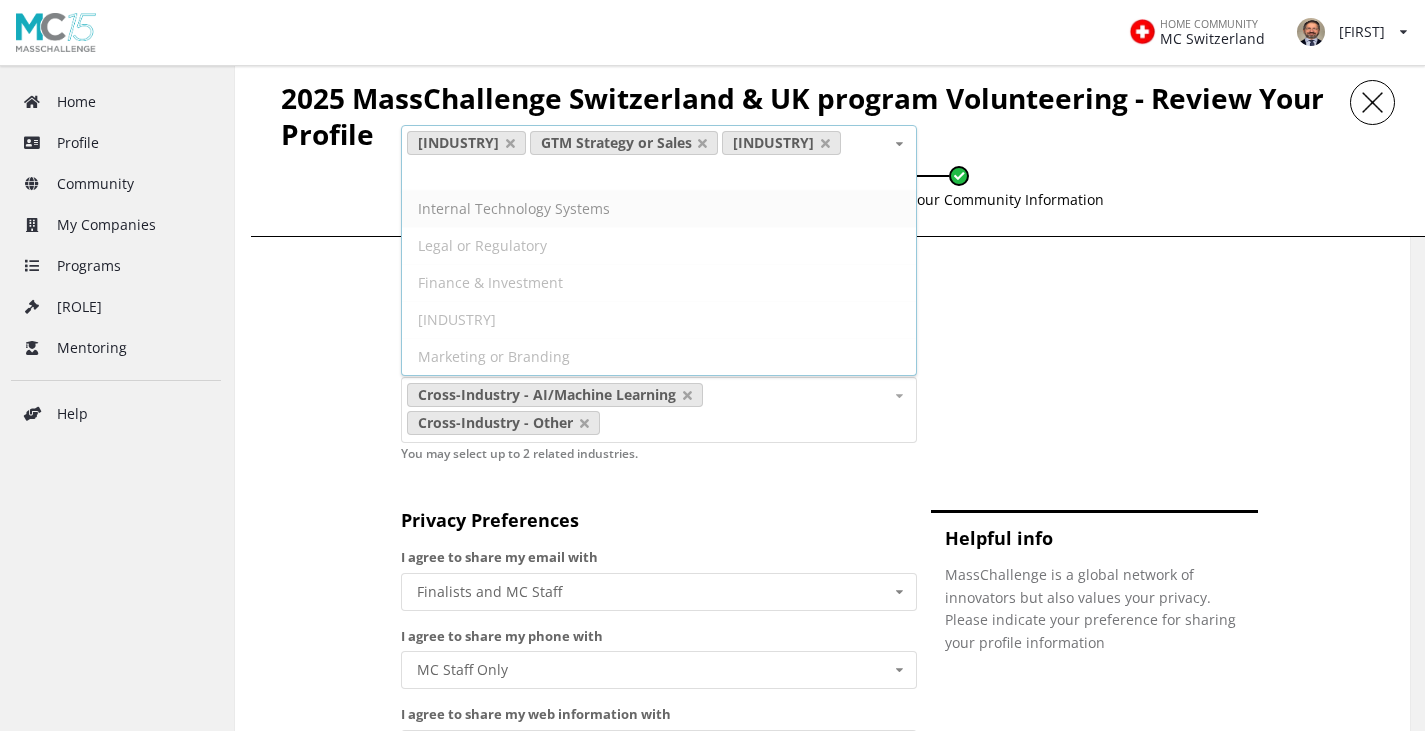 click on "Your Community Information From business expertise to your geographical experience and industry affiliations, we want to know more about you. Sharing this data is a great way to start building a solid presence within the MassChallenge network. Think of this as a way to give potential startups and MC in general information highlighting what makes you unique.  Expertise/Background   Primary Industry Cross-Industry Cross-Industry Environment Finance Healthcare Industry 4.0 Security and Resiliency Sustainable Food Business Expertise User Research and Product Development GTM Strategy or Sales Leadership and Team Building Internal Technology Systems Legal or Regulatory Finance & Investment Manufacturing or Distribution Marketing or Branding You may select up to 3 of your top expertise.   Geographic Experience Europe Middle East and North Africa North America Latin America Sub-Saharan Africa Asia Pacific These are locations where your experience is most applicable. You may select up to 3 locations. Sub-Industry" at bounding box center [822, 373] 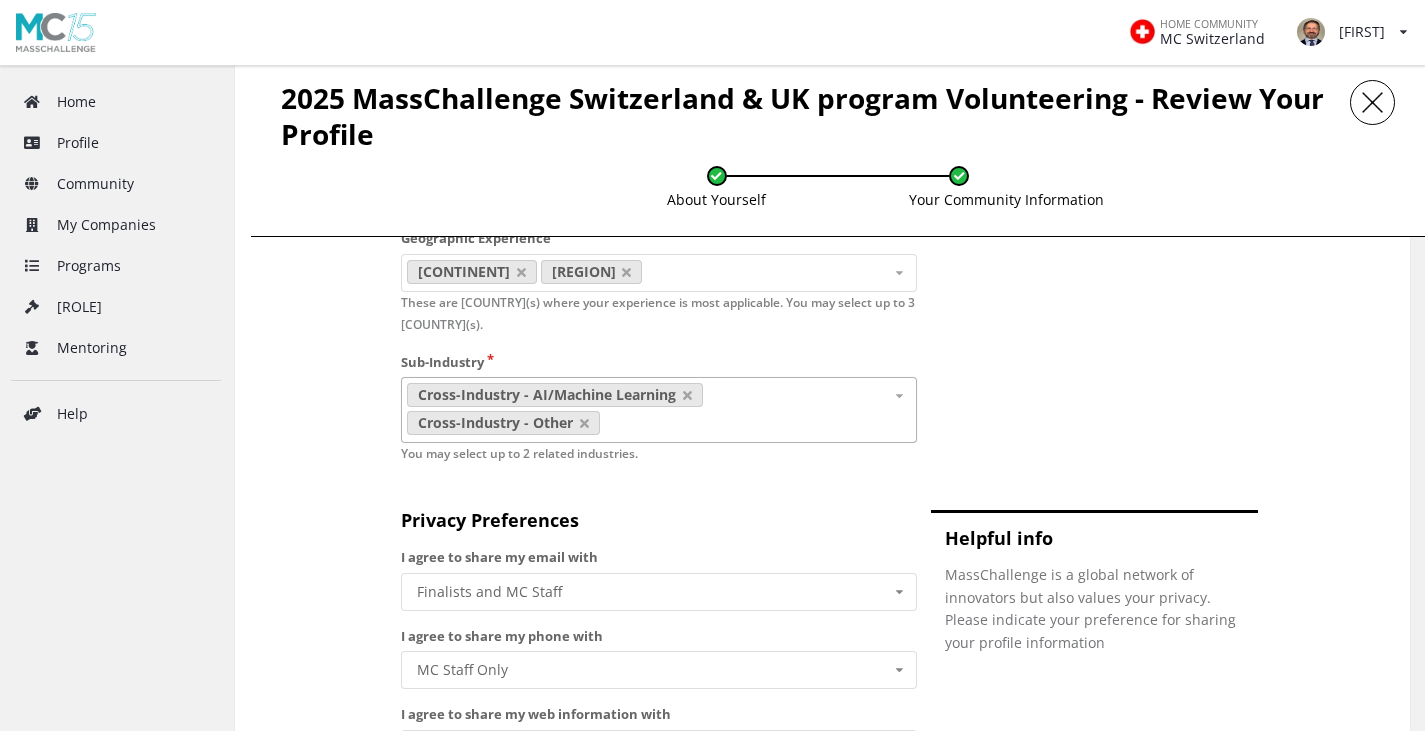 click on "Cross-Industry - AI/Machine Learning Cross-Industry - Other Cross-Industry - Brand & Retail Cross-Industry - Consumer Goods and Services Cross-Industry - Creative and Media Technologies Cross-Industry - E-Commerce & Marketplaces Cross-Industry - Educational Technology and Platforms Cross-Industry - Media & Ad Cross-Industry - Real Estate & Construction Cross-Industry - Travel & Hospitality" at bounding box center [659, 410] 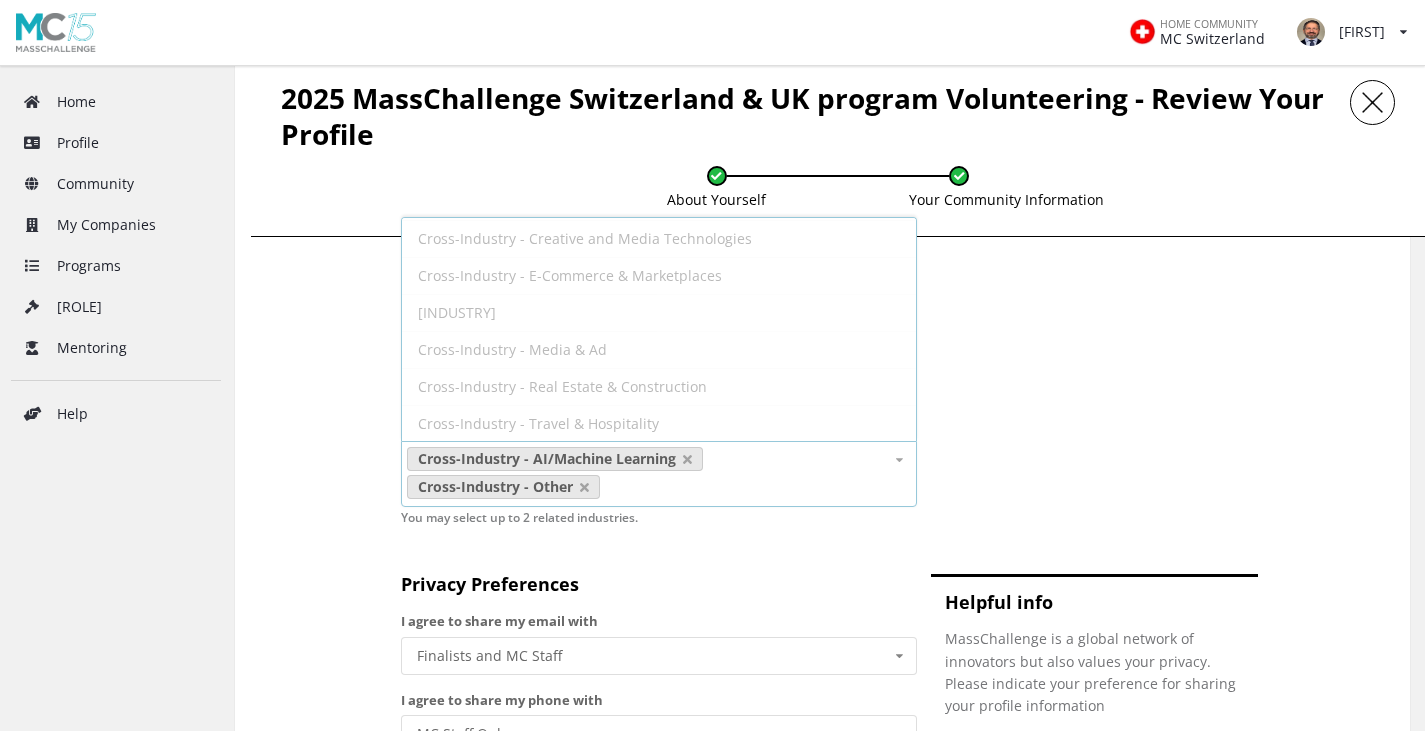 scroll, scrollTop: 0, scrollLeft: 0, axis: both 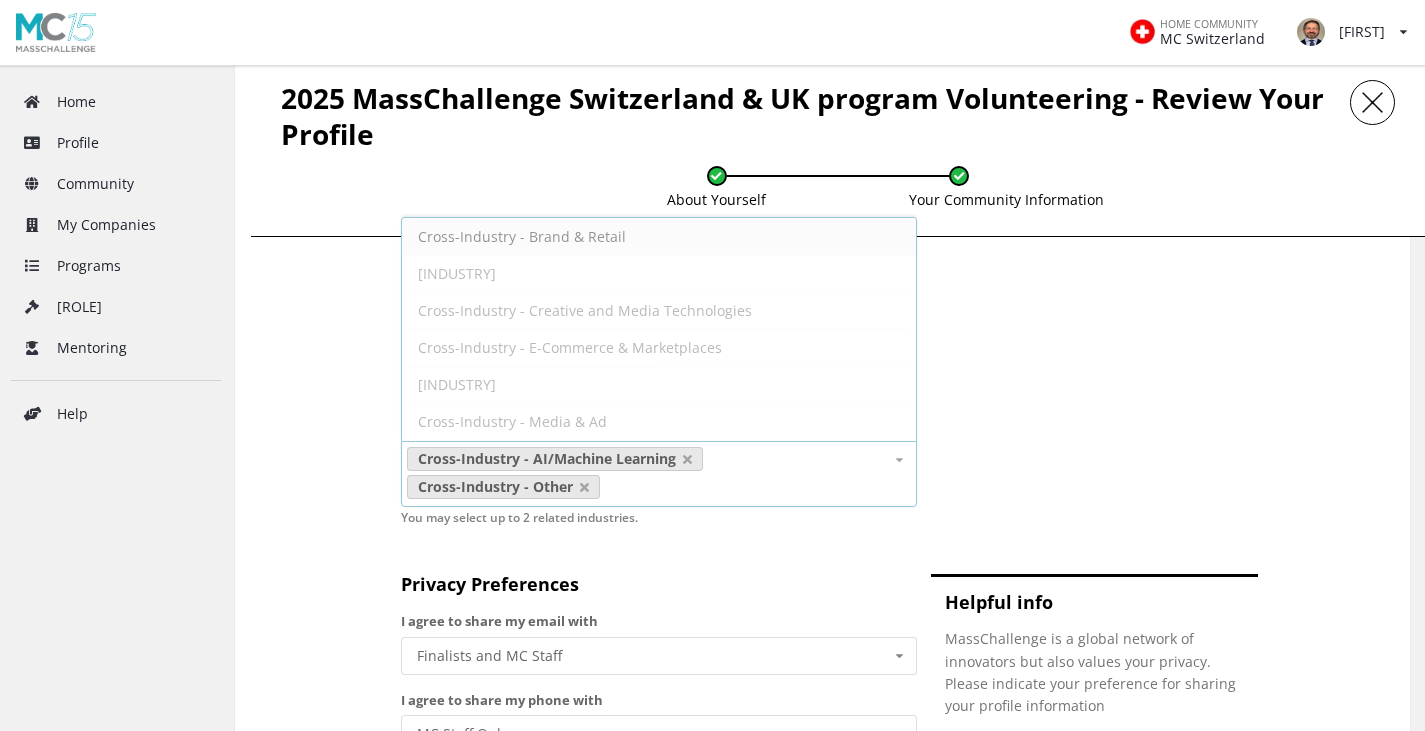 click on "Your Community Information From business expertise to your geographical experience and industry affiliations, we want to know more about you. Sharing this data is a great way to start building a solid presence within the MassChallenge network. Think of this as a way to give potential startups and MC in general information highlighting what makes you unique.  Expertise/Background   Primary Industry Cross-Industry Cross-Industry Environment Finance Healthcare Industry 4.0 Security and Resiliency Sustainable Food Business Expertise User Research and Product Development GTM Strategy or Sales Leadership and Team Building Internal Technology Systems Legal or Regulatory Finance & Investment Manufacturing or Distribution Marketing or Branding You may select up to 3 of your top expertise.   Geographic Experience Europe Middle East and North Africa North America Latin America Sub-Saharan Africa Asia Pacific These are locations where your experience is most applicable. You may select up to 3 locations.   Sub-Industry" at bounding box center (822, 405) 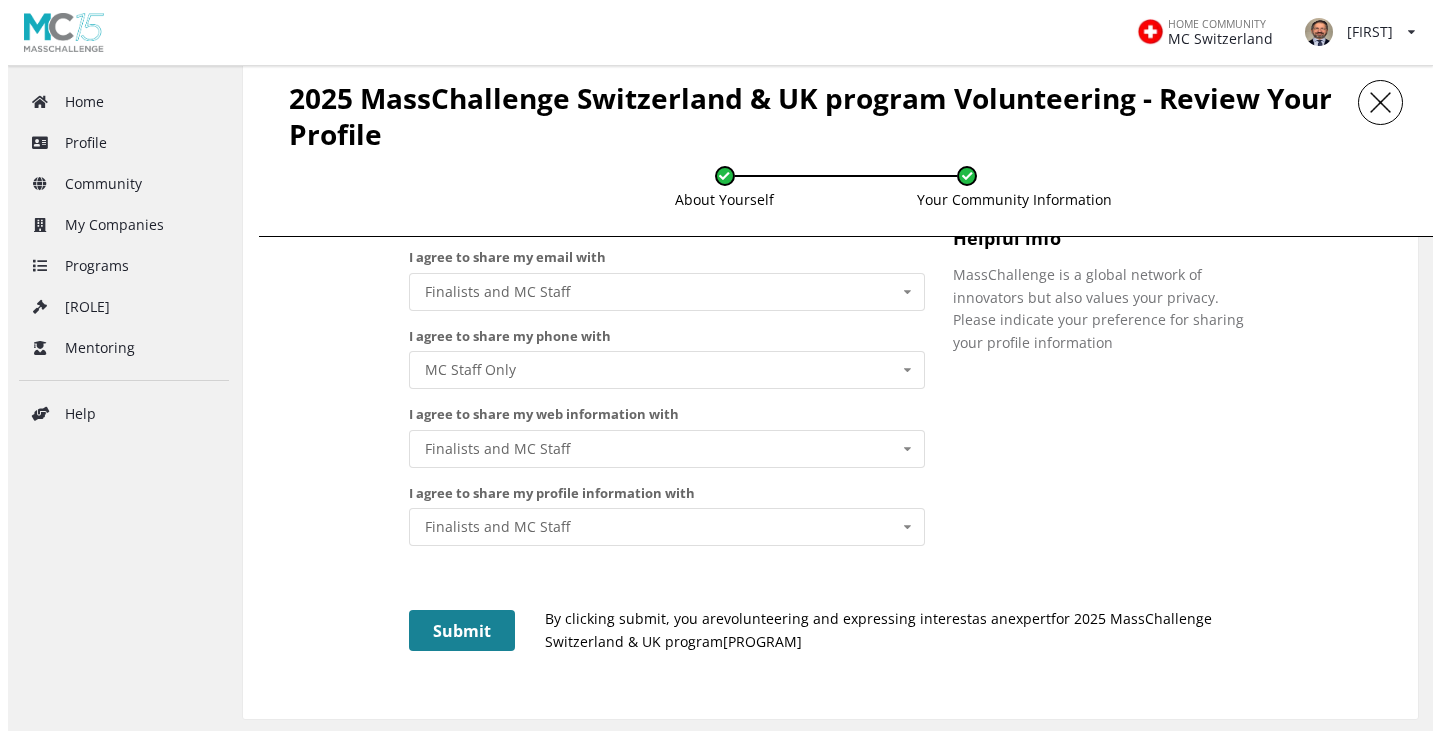 scroll, scrollTop: 2459, scrollLeft: 0, axis: vertical 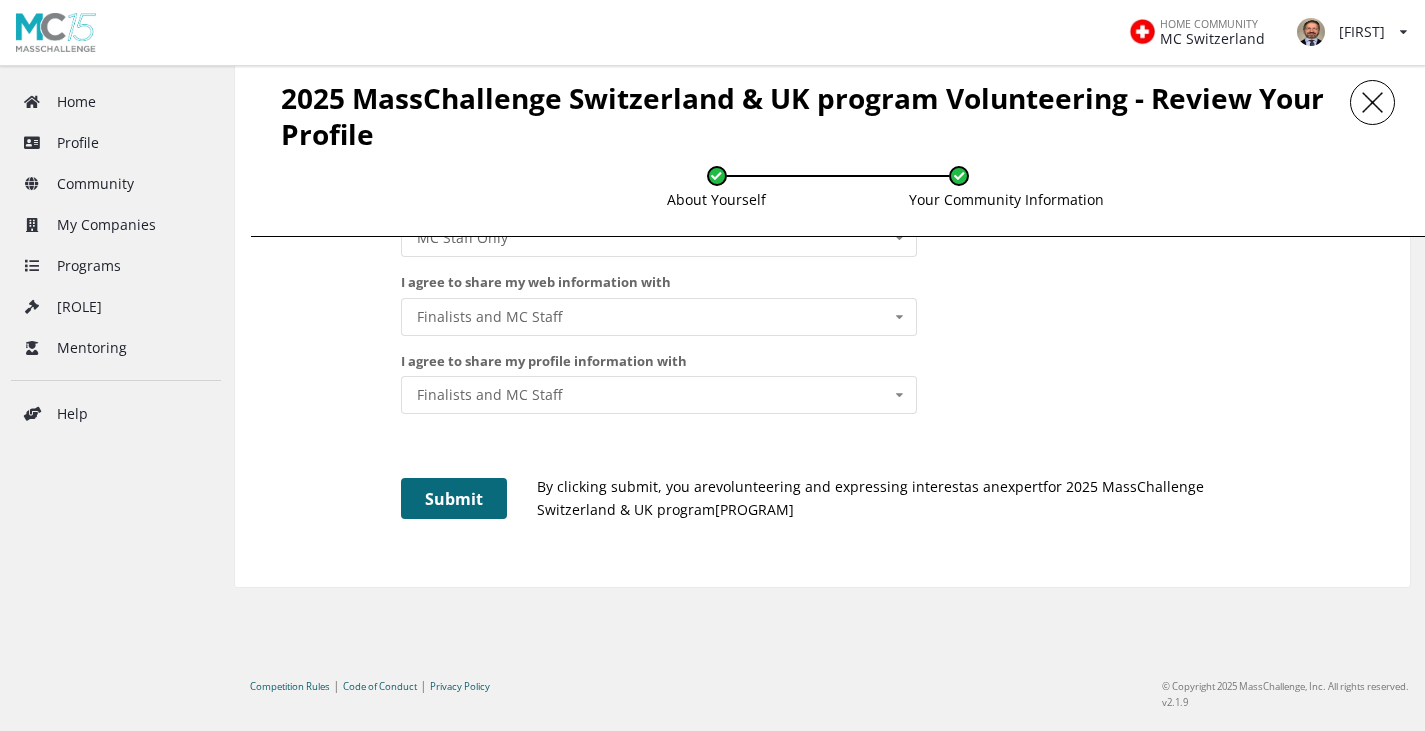 click on "Submit" at bounding box center [454, 498] 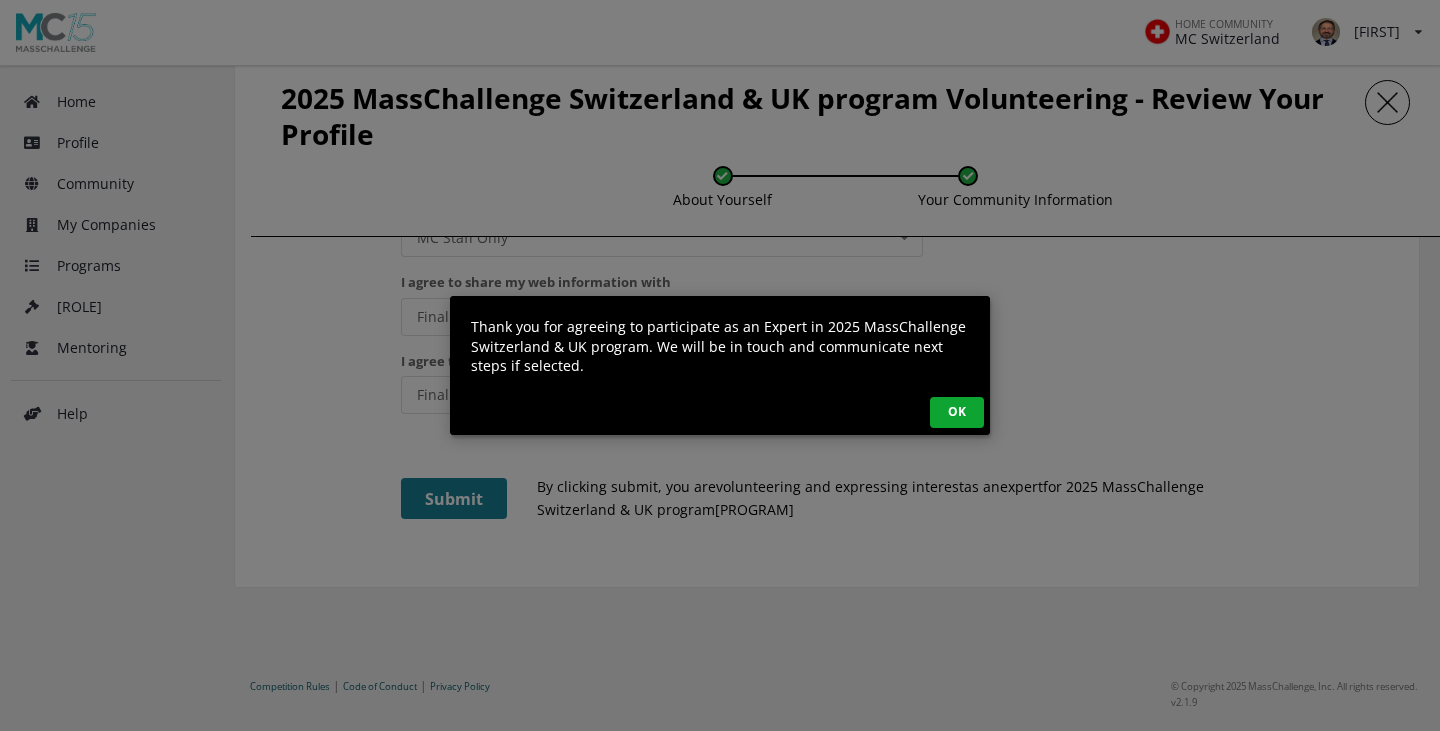 click on "OK" at bounding box center [957, 412] 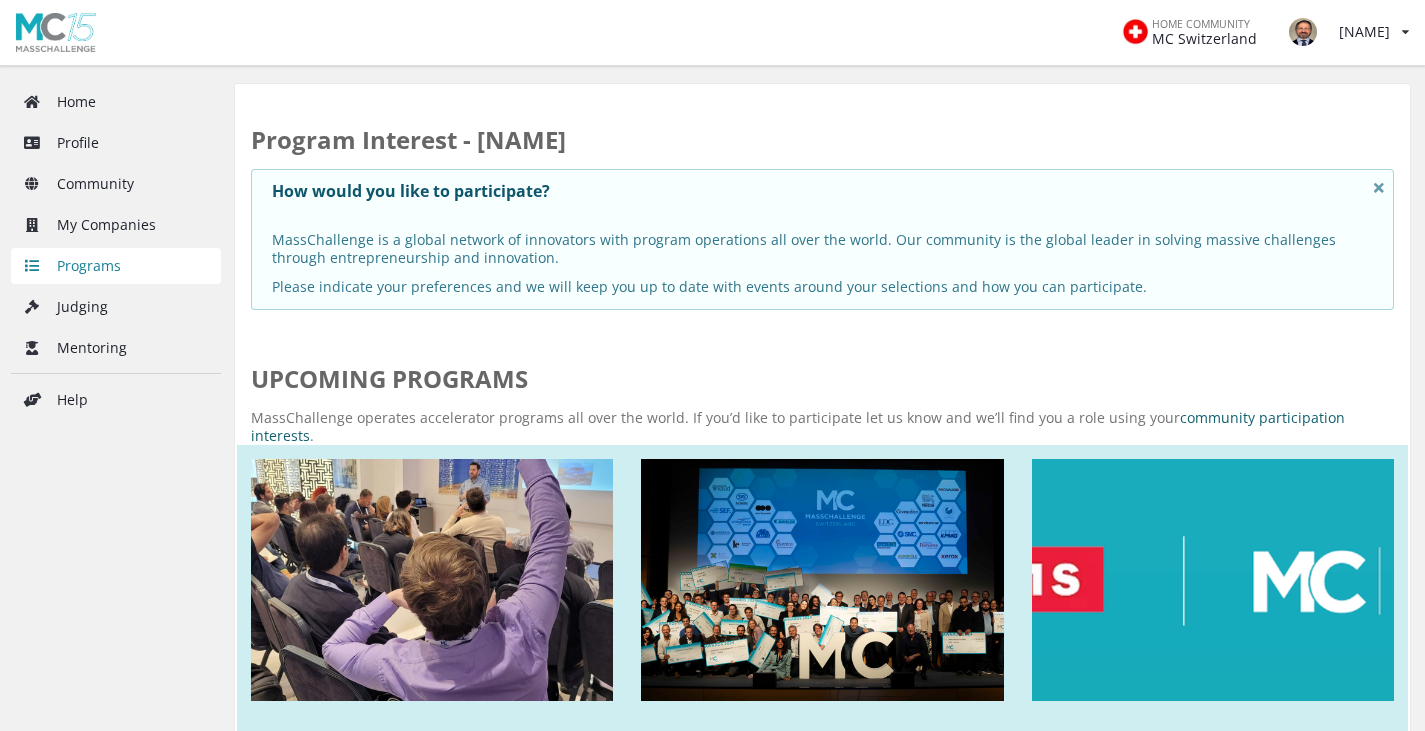 scroll, scrollTop: 0, scrollLeft: 0, axis: both 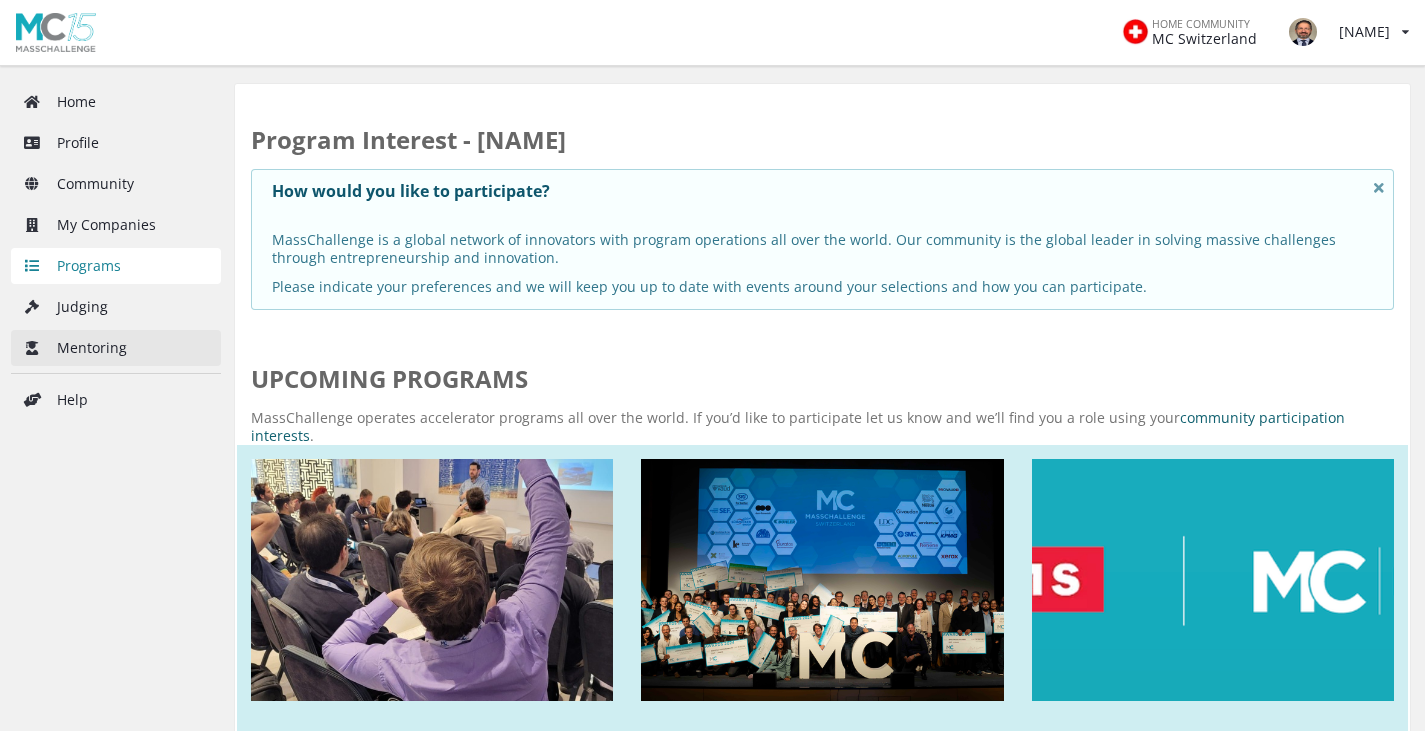 click on "Mentoring" at bounding box center [116, 348] 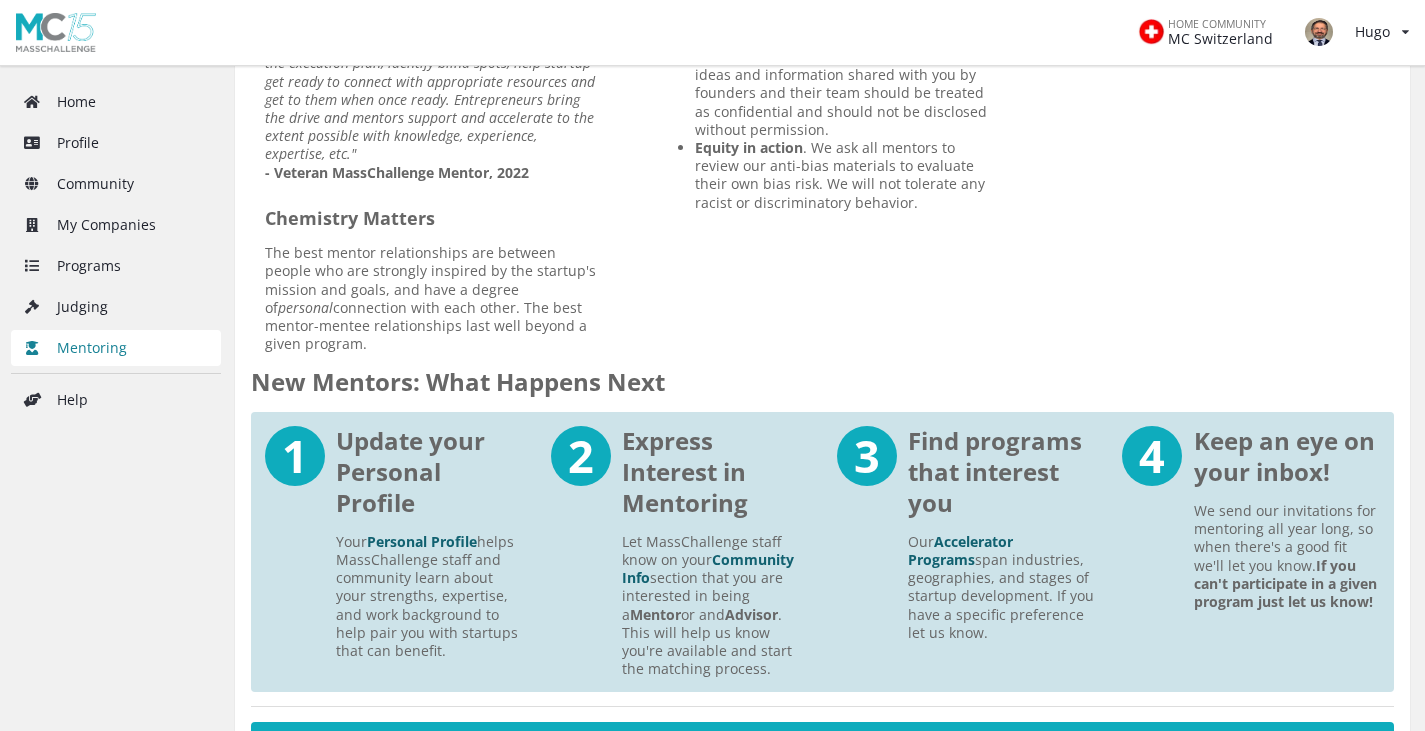 scroll, scrollTop: 1100, scrollLeft: 0, axis: vertical 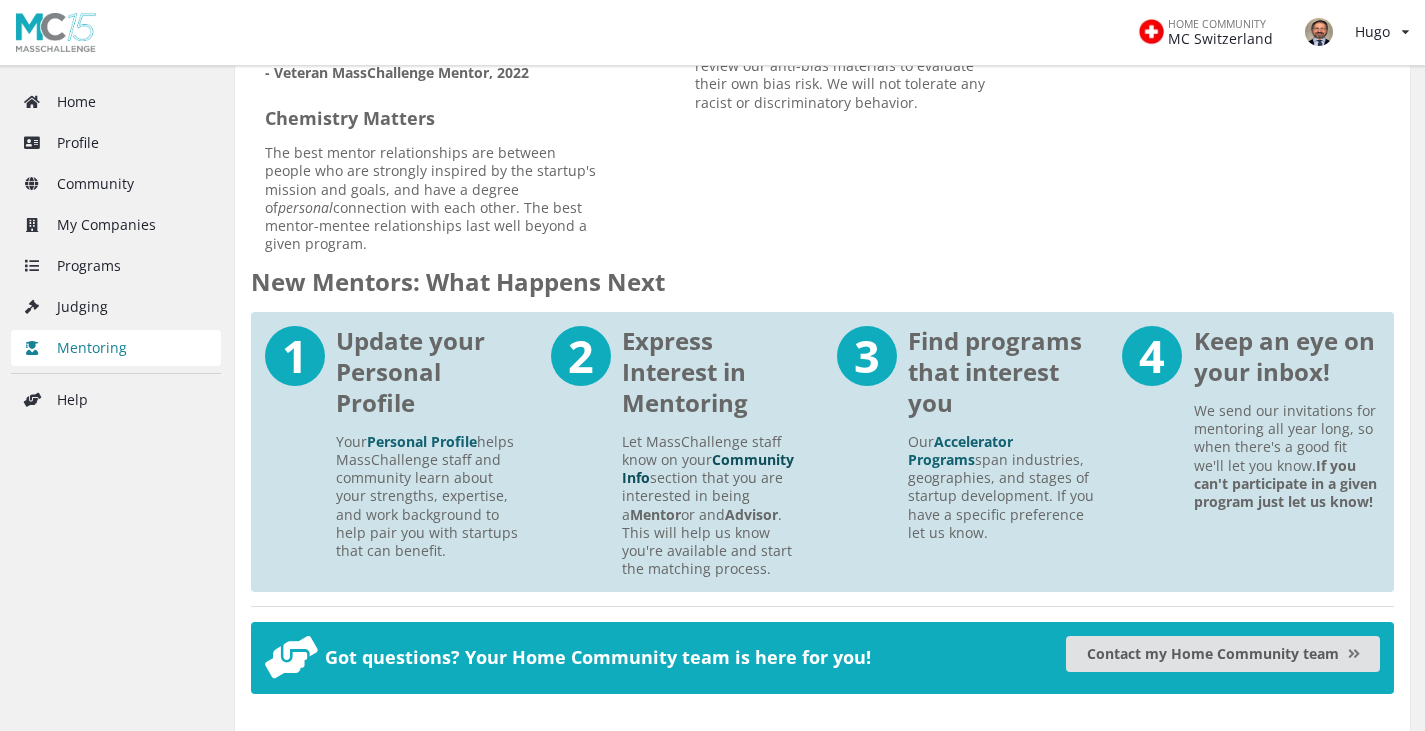 click on "Community Info" at bounding box center [708, 468] 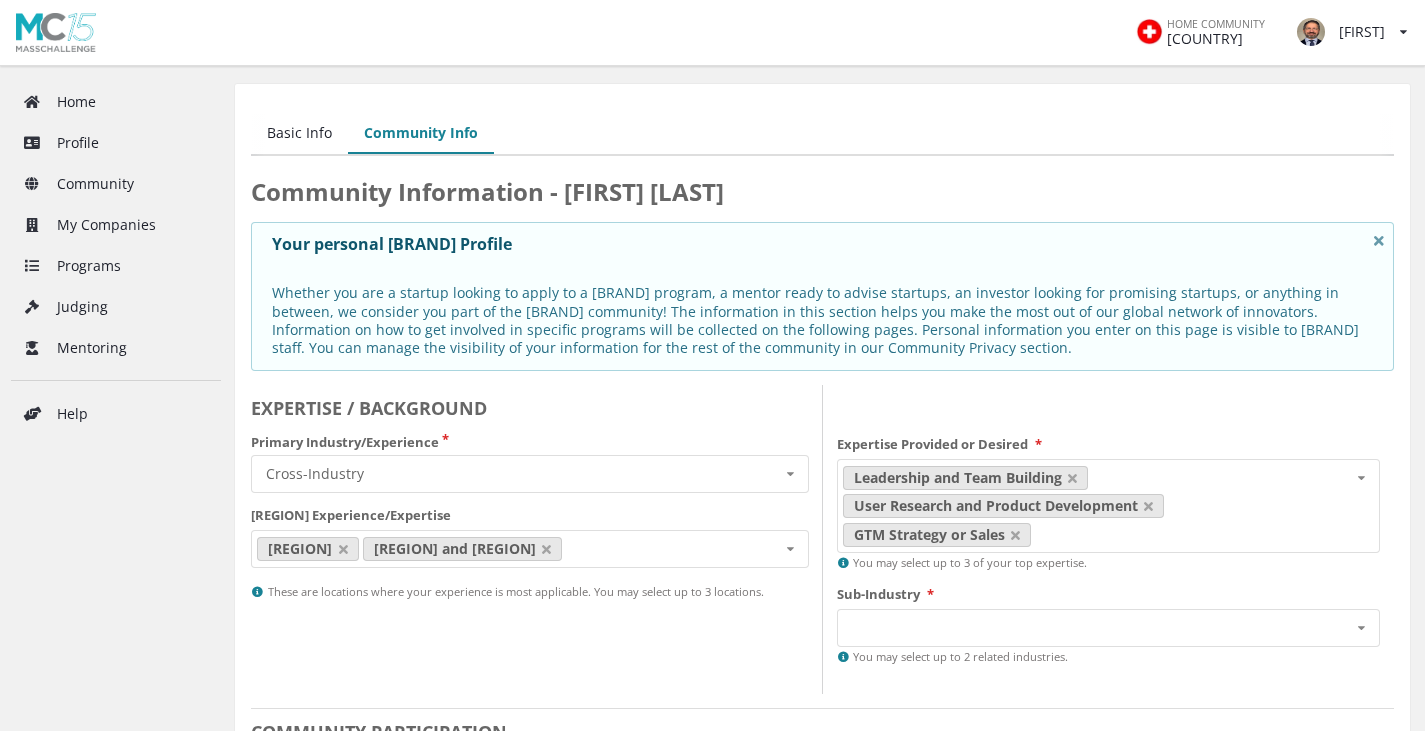 scroll, scrollTop: 100, scrollLeft: 0, axis: vertical 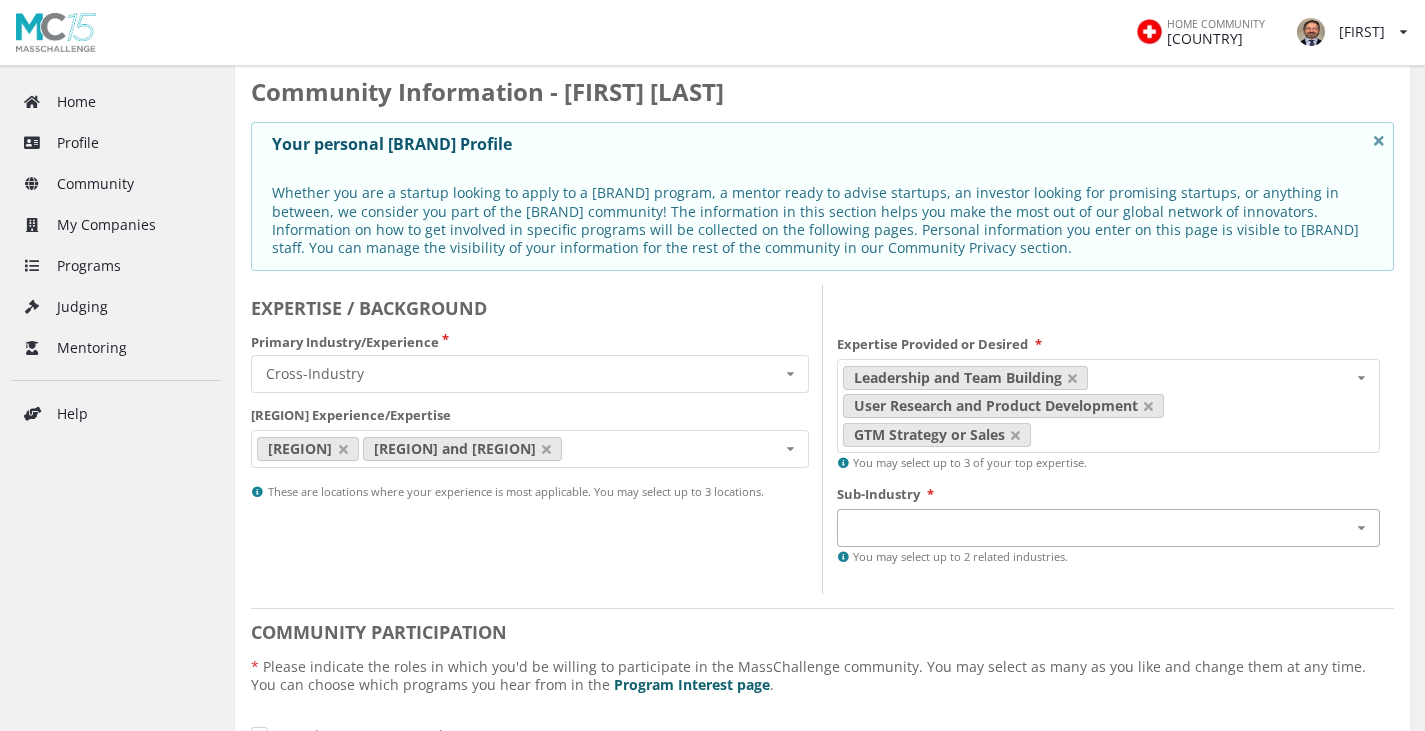click on "Cross-Industry - AI/Machine Learning Cross-Industry - Brand & Retail Cross-Industry - Consumer Goods and Services Cross-Industry - Creative and Media Technologies Cross-Industry - E-Commerce & Marketplaces Cross-Industry - Educational Technology and Platforms Cross-Industry - Media & Ad Cross-Industry - Other Cross-Industry - Real Estate & Construction Cross-Industry - Travel & Hospitality" at bounding box center (1109, 528) 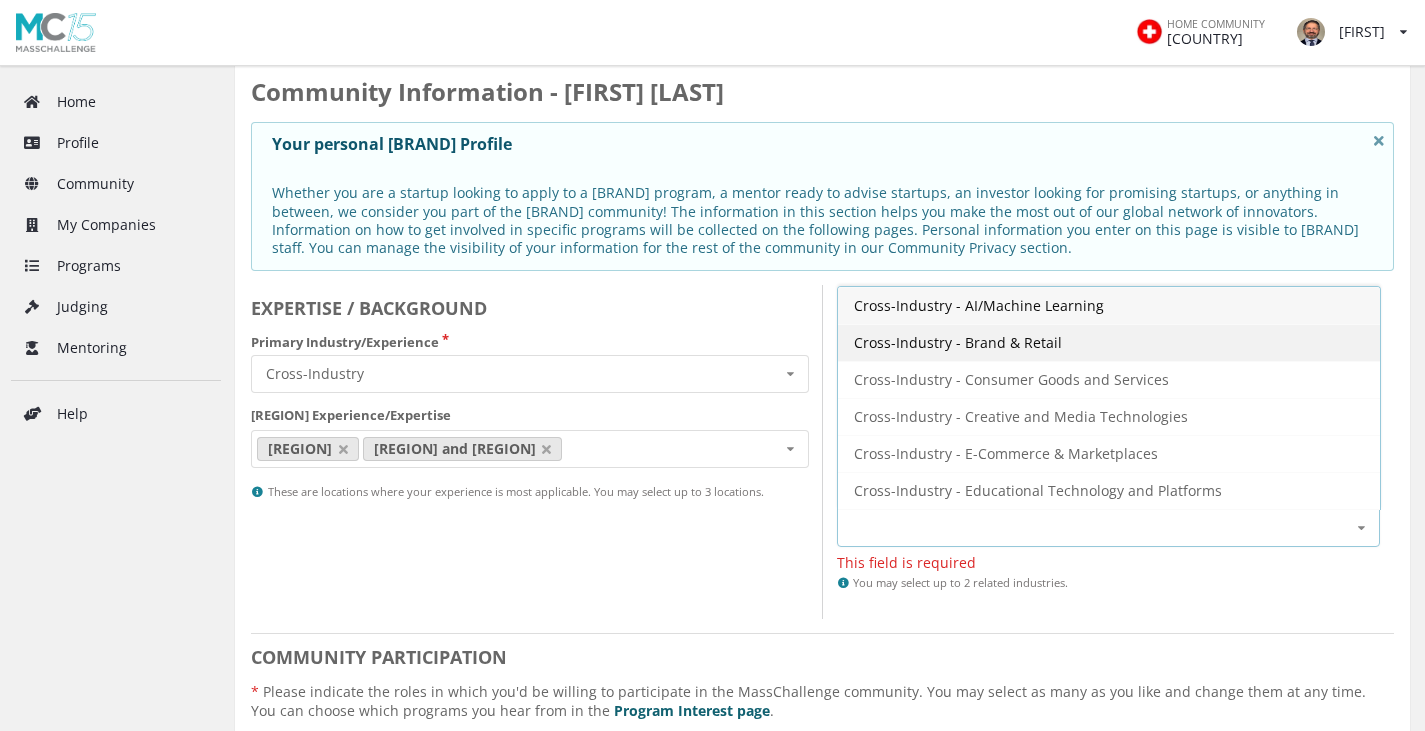 click on "Cross-Industry - AI/Machine Learning" at bounding box center [1109, 305] 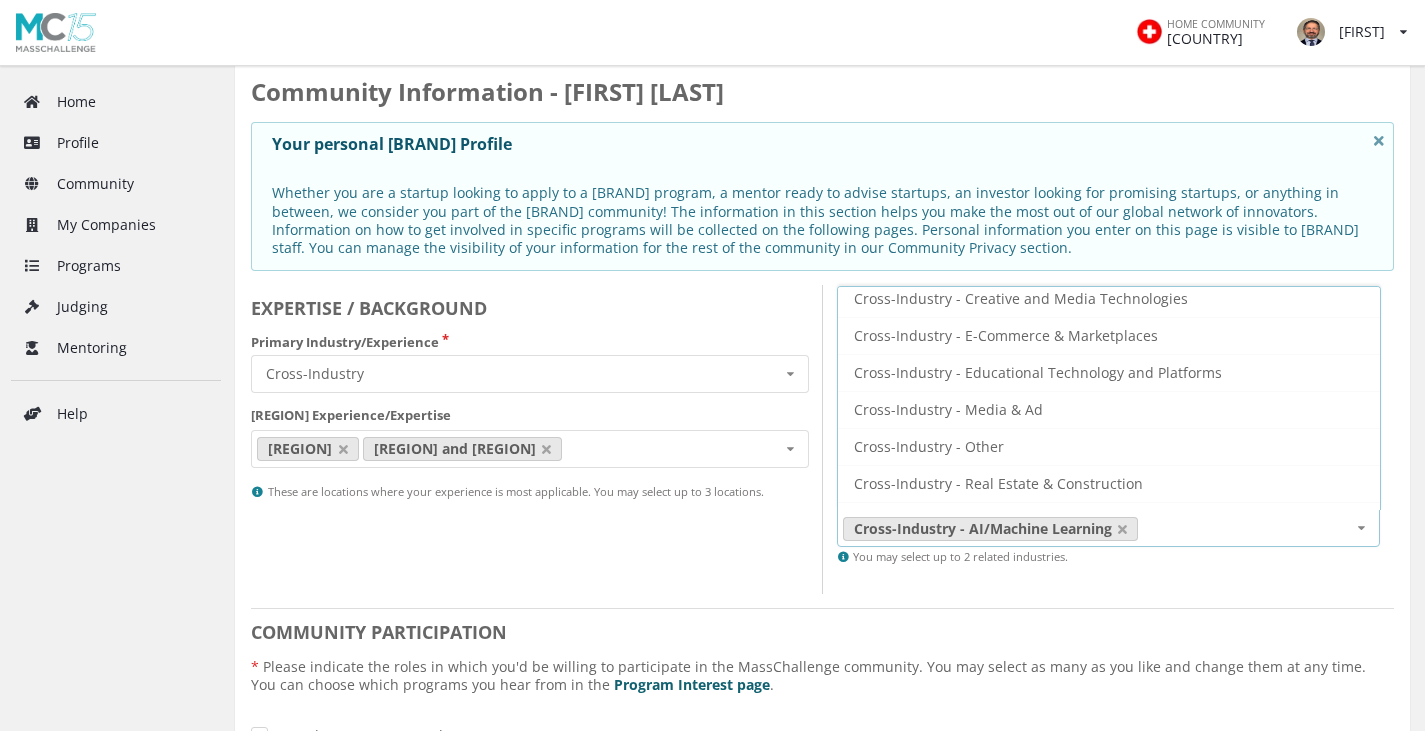 scroll, scrollTop: 109, scrollLeft: 0, axis: vertical 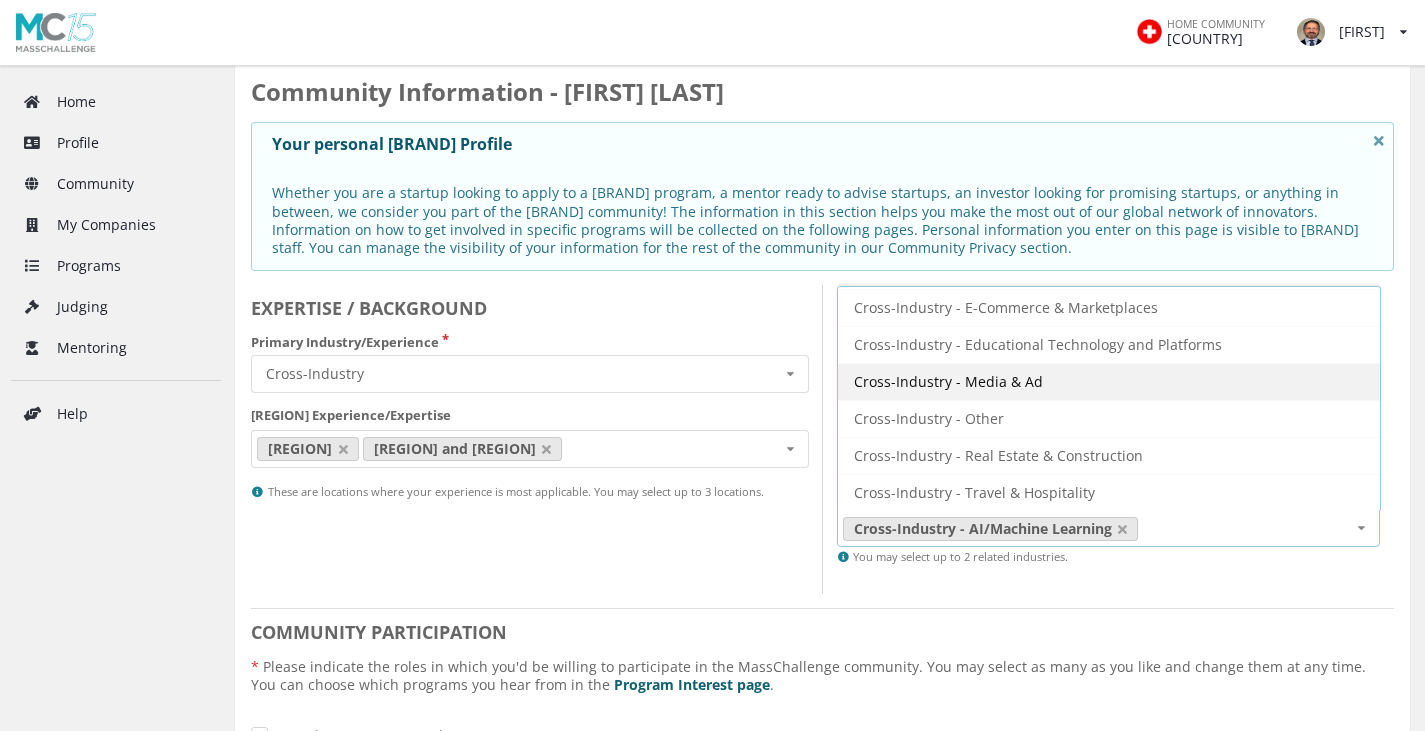 click on "Cross-Industry - Other" at bounding box center [1109, 418] 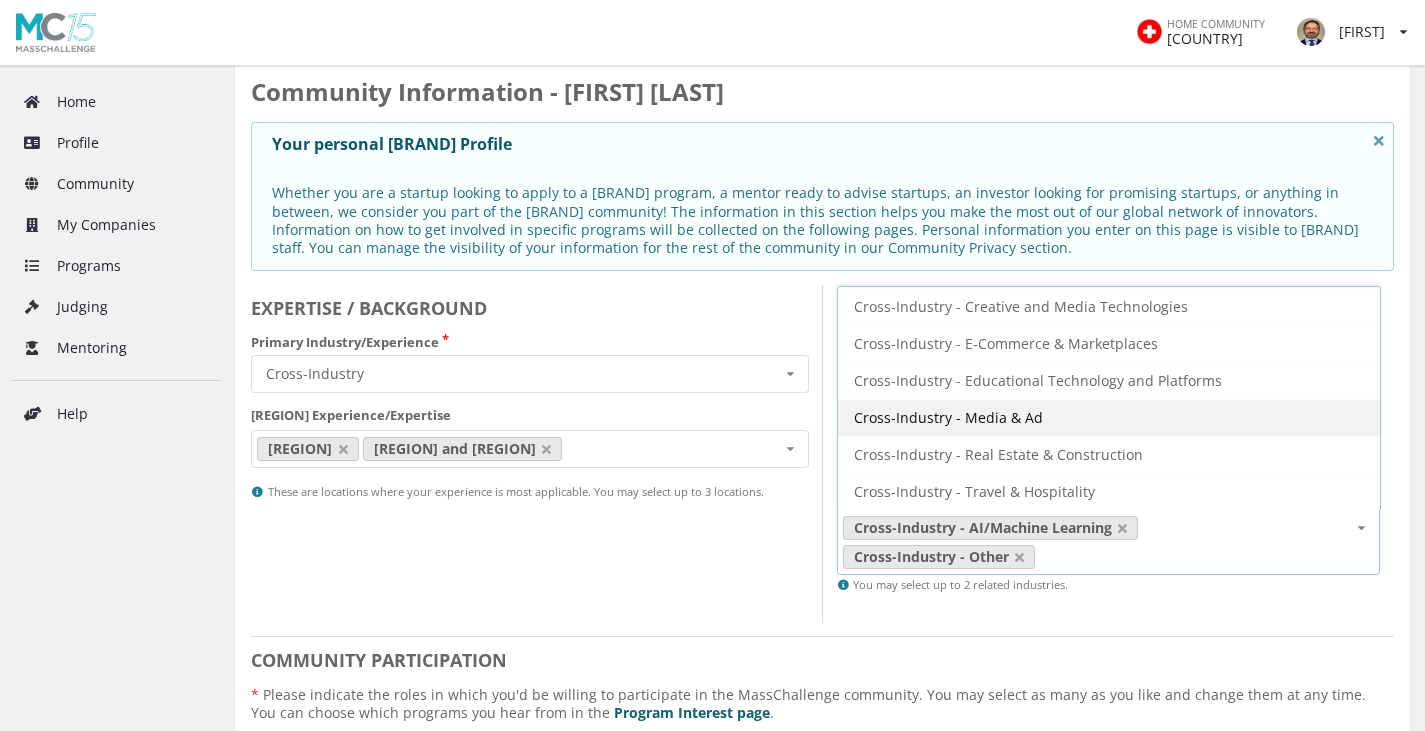 scroll, scrollTop: 72, scrollLeft: 0, axis: vertical 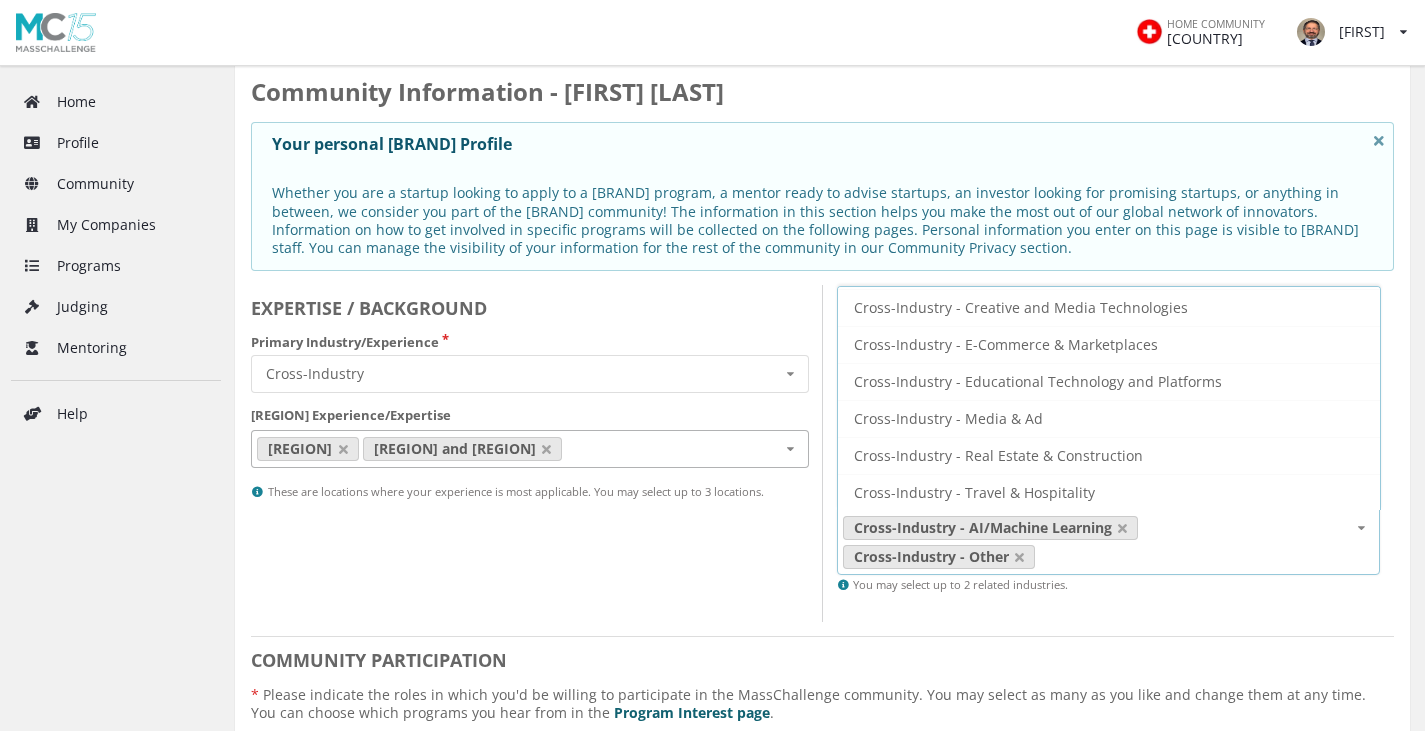 click on "Europe Middle East and North Africa North America Latin America Sub-Saharan Africa Asia Pacific" at bounding box center [530, 449] 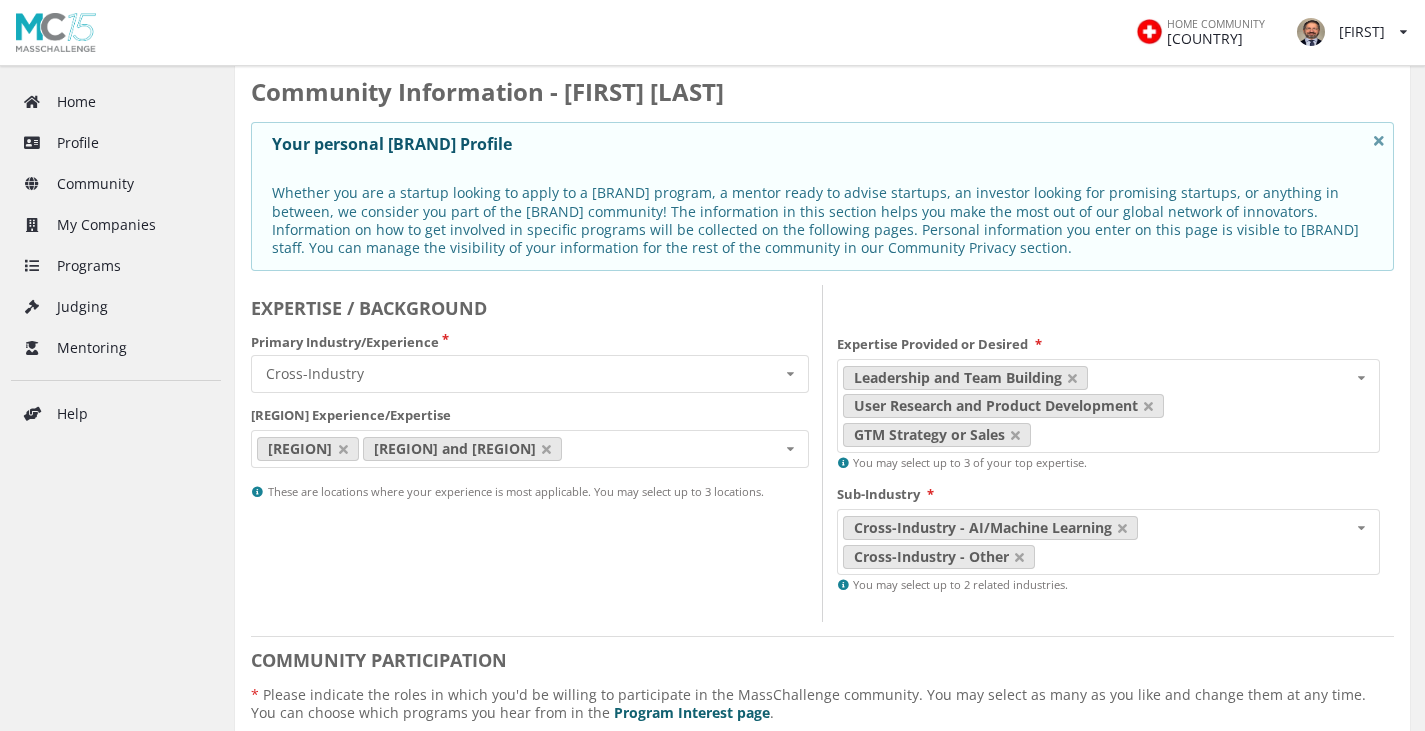 click on "COMMUNITY PARTICIPATION" at bounding box center (530, 308) 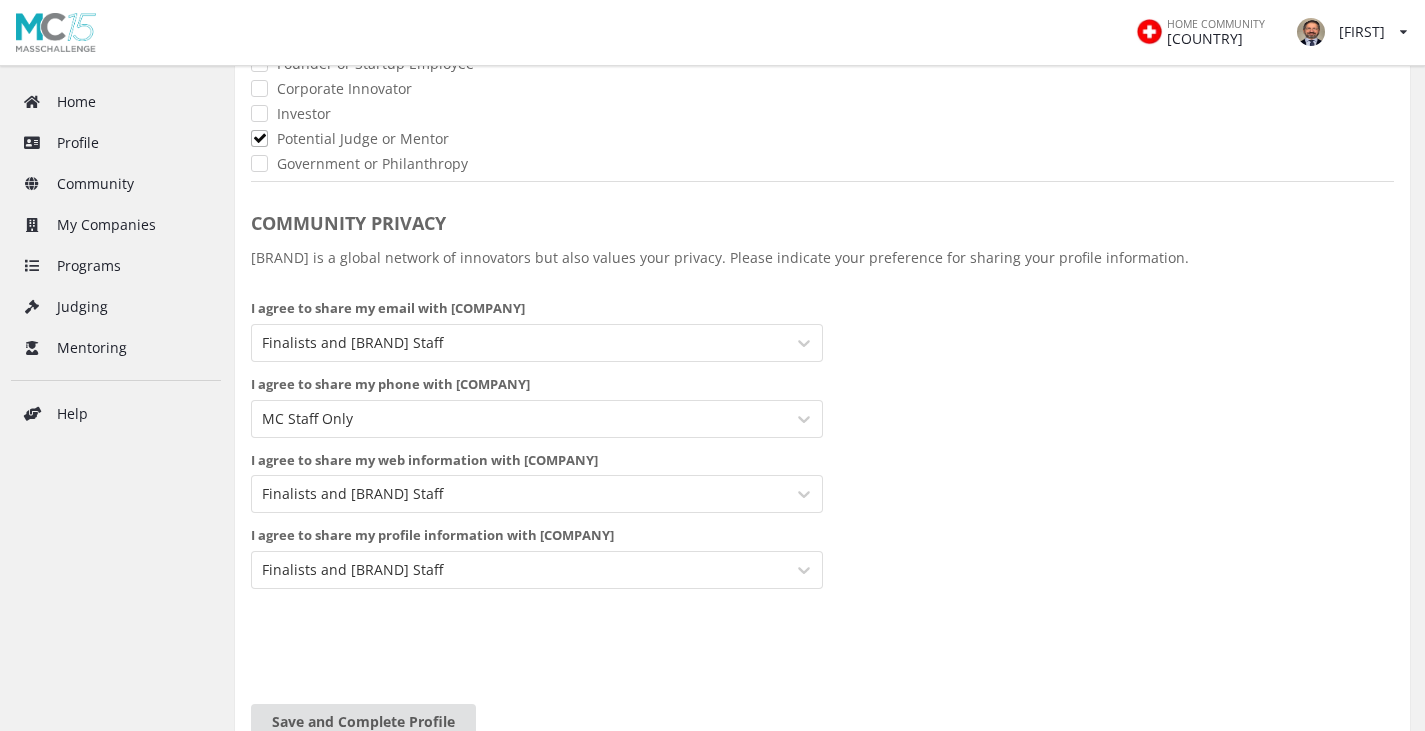 scroll, scrollTop: 900, scrollLeft: 0, axis: vertical 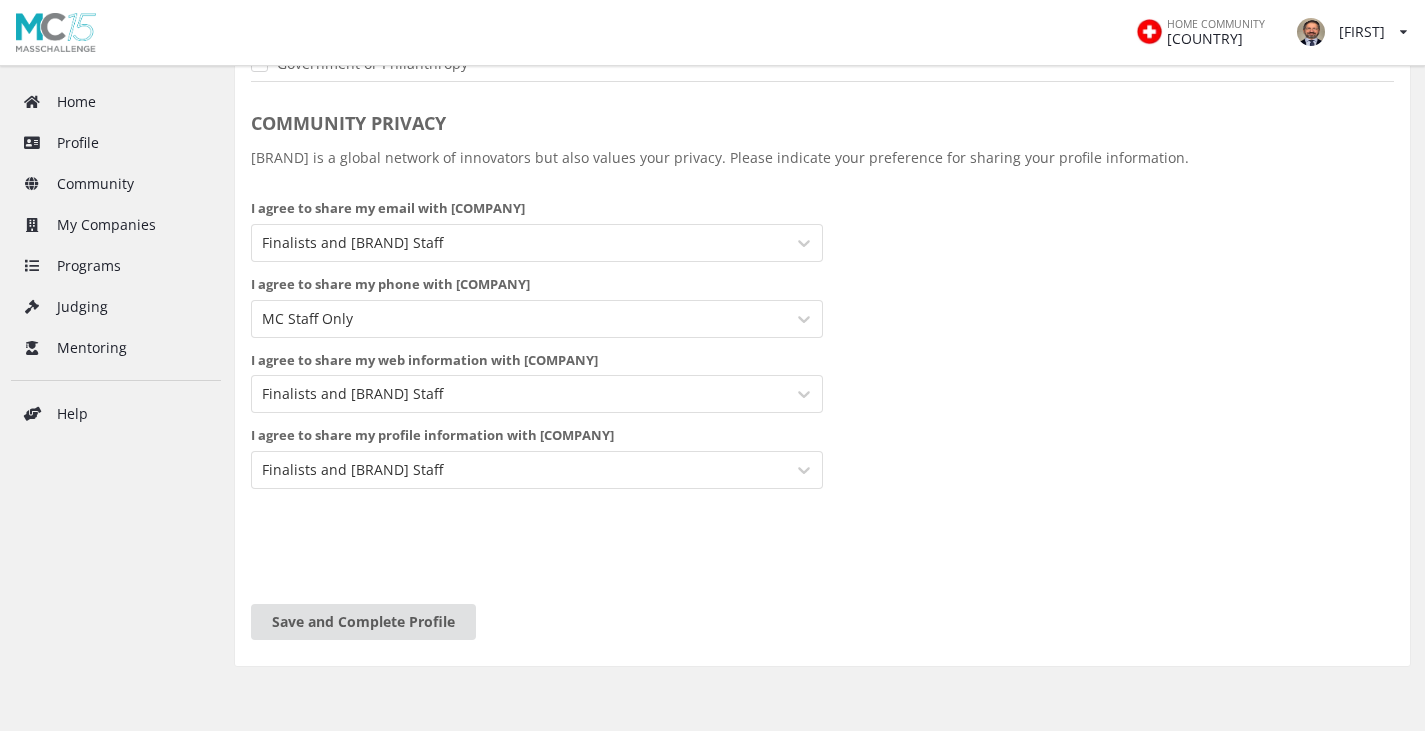 click on "Save and Complete Profile" at bounding box center [363, 622] 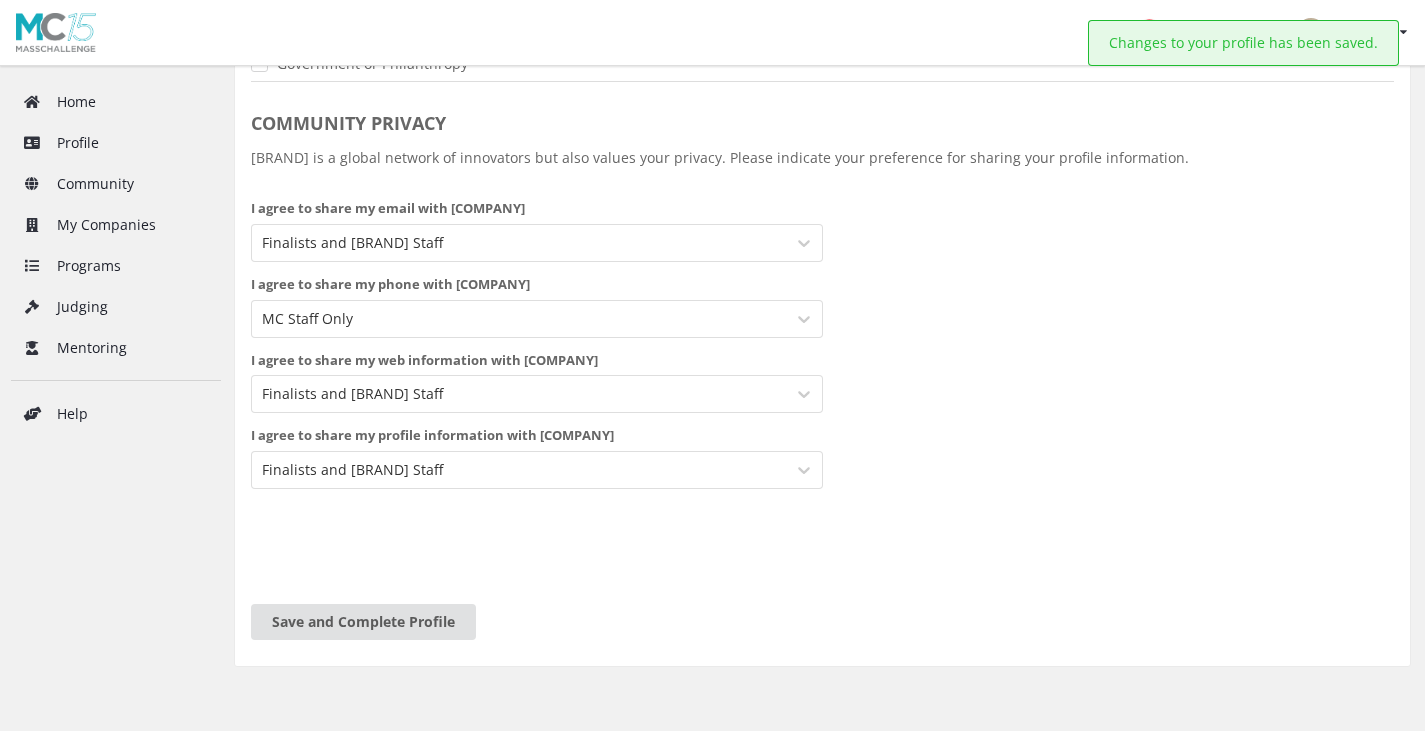 click on "Save and Complete Profile" at bounding box center [363, 622] 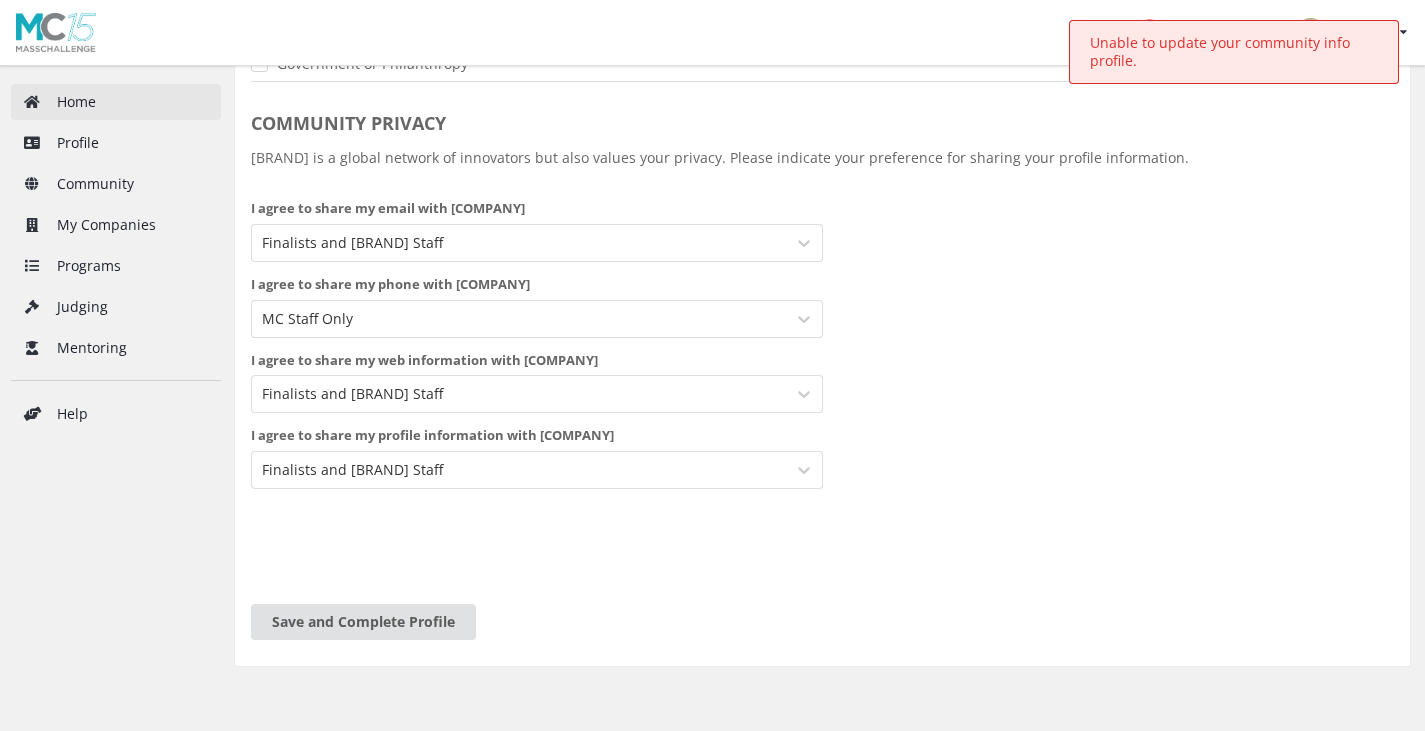 click on "Home" at bounding box center (116, 102) 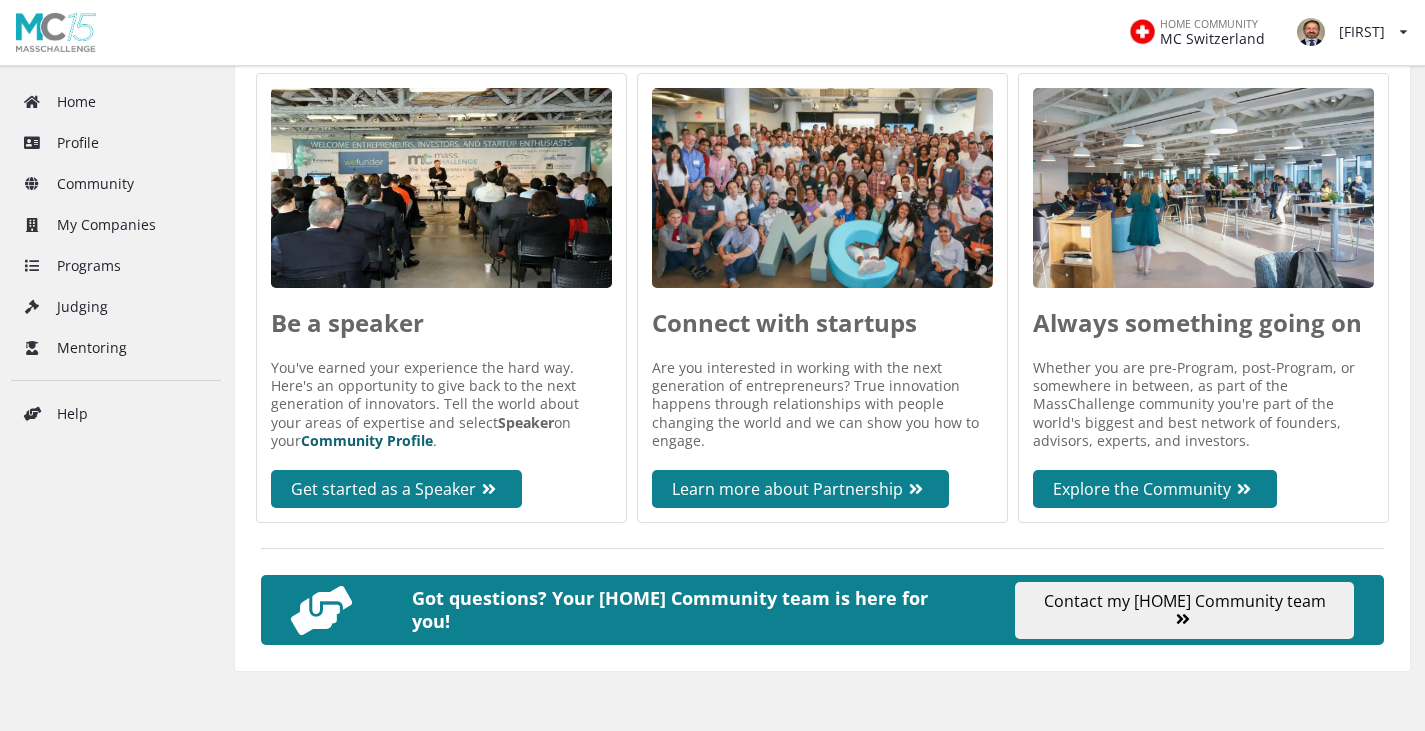 scroll, scrollTop: 984, scrollLeft: 0, axis: vertical 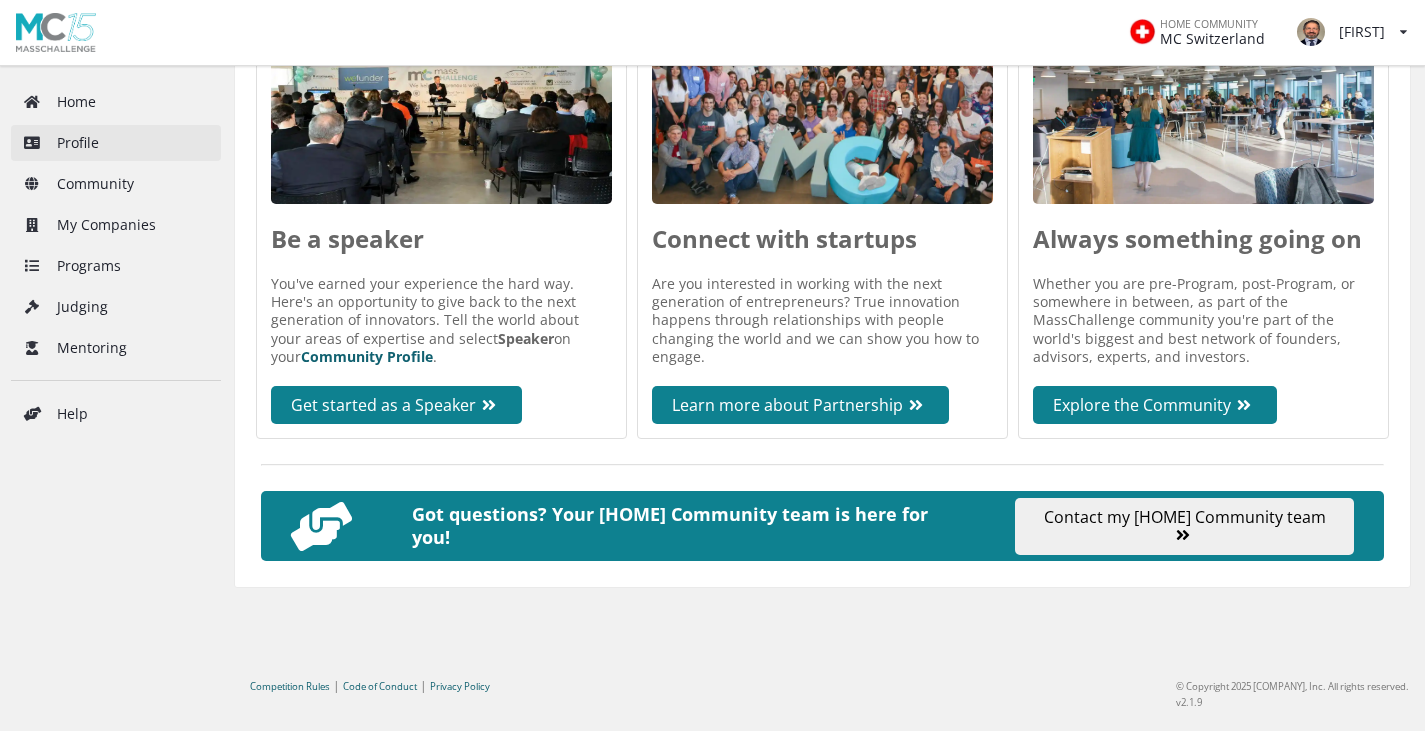 click on "Profile" at bounding box center [116, 143] 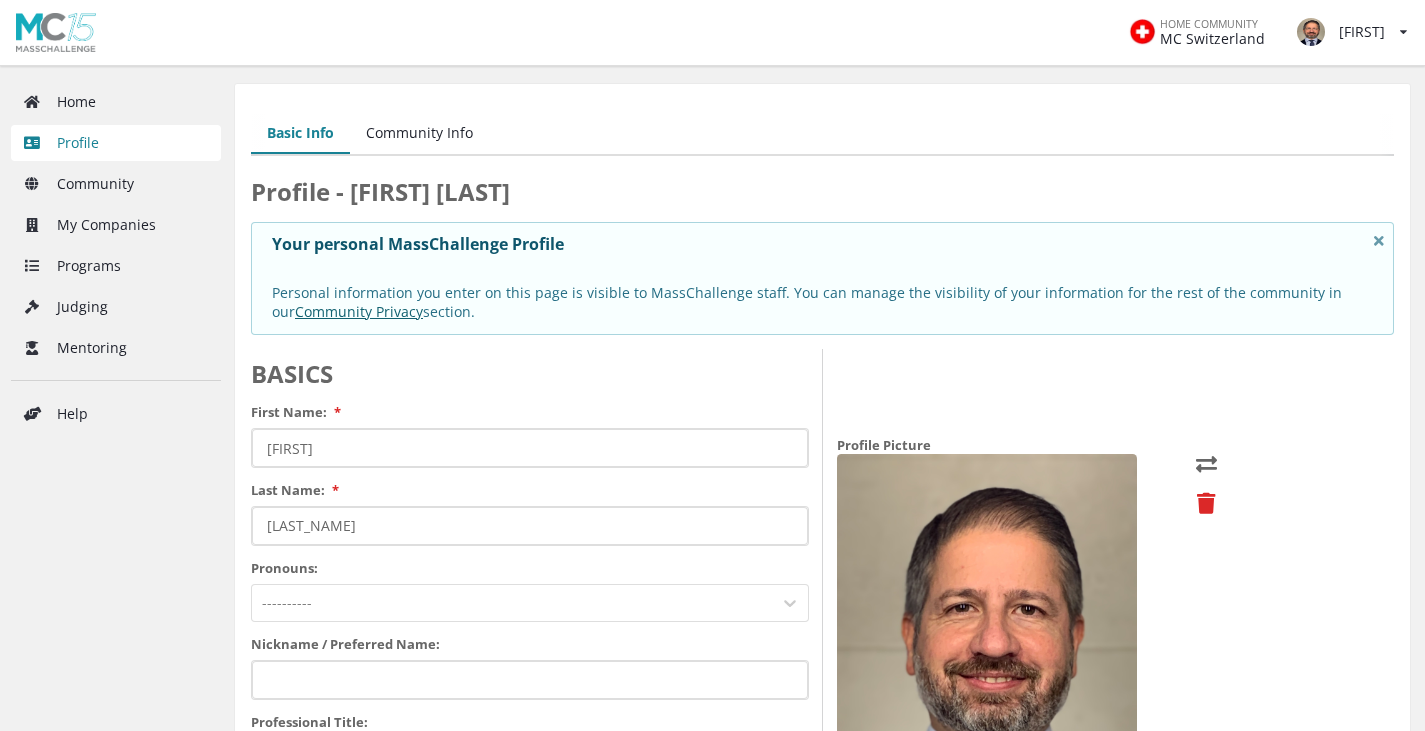 scroll, scrollTop: 0, scrollLeft: 0, axis: both 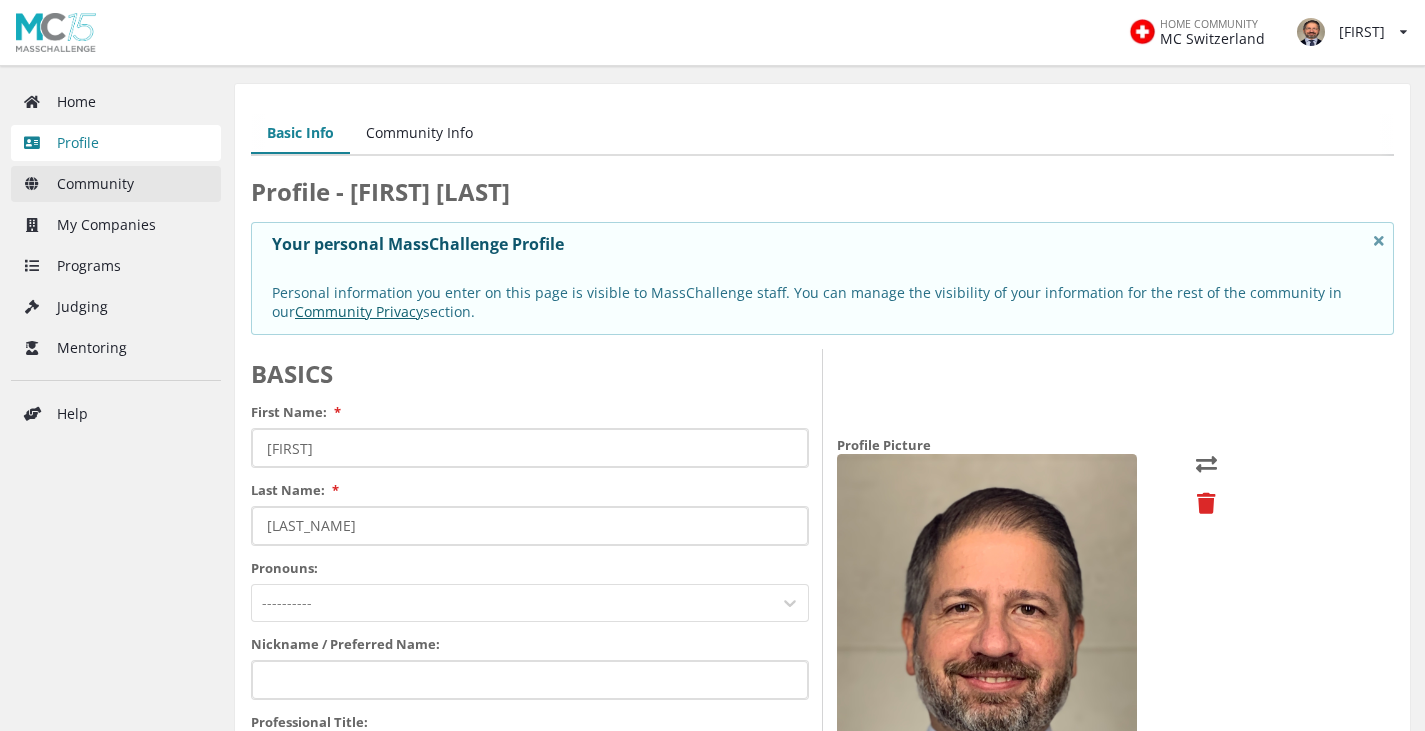 click on "Community" at bounding box center [116, 184] 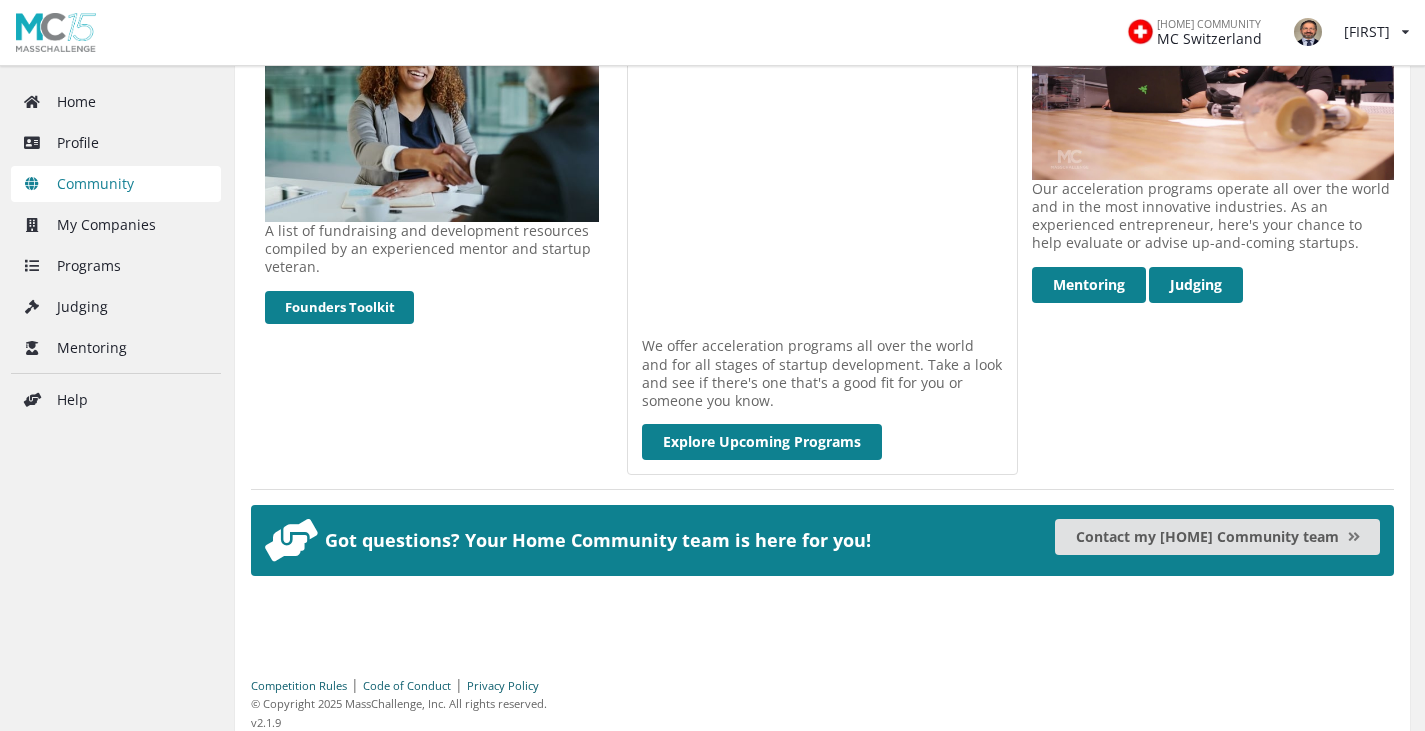 scroll, scrollTop: 873, scrollLeft: 0, axis: vertical 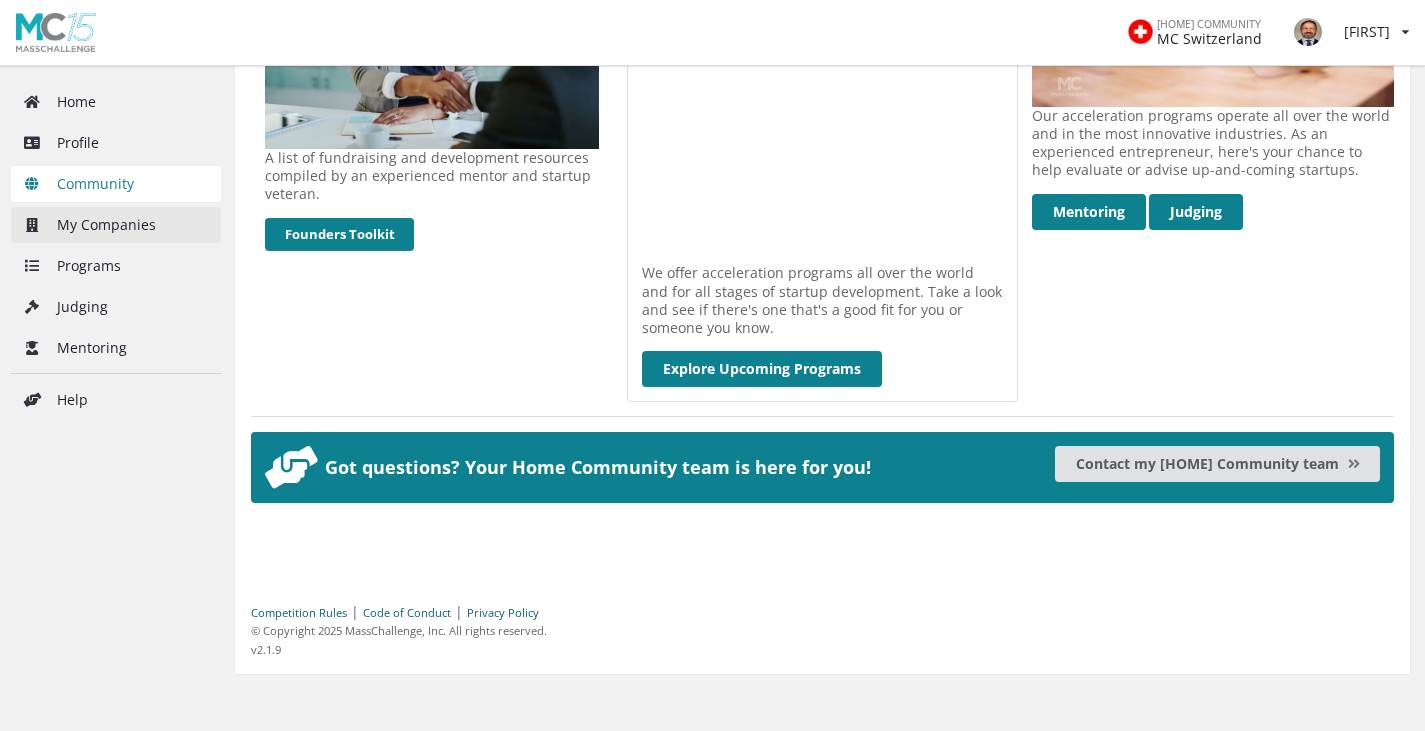 click on "My Companies" at bounding box center [116, 225] 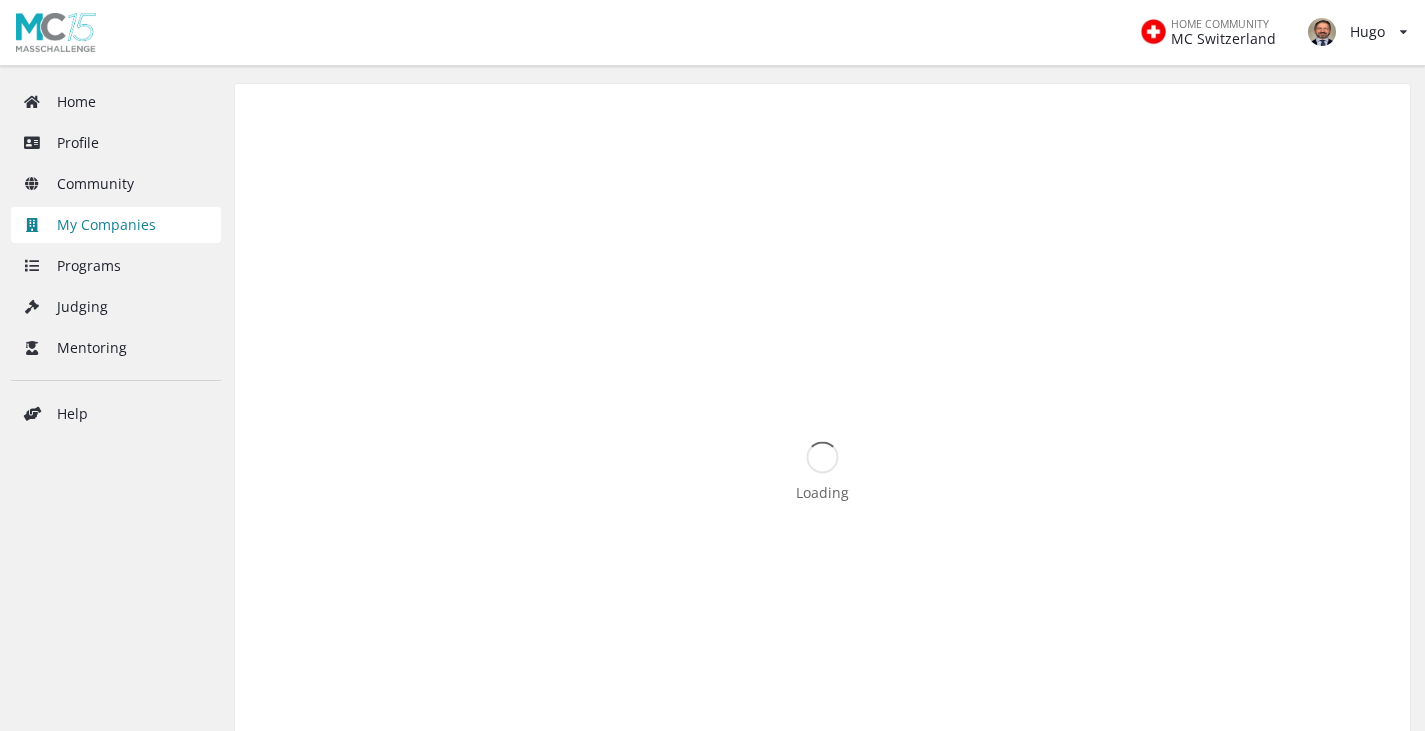 scroll, scrollTop: 0, scrollLeft: 0, axis: both 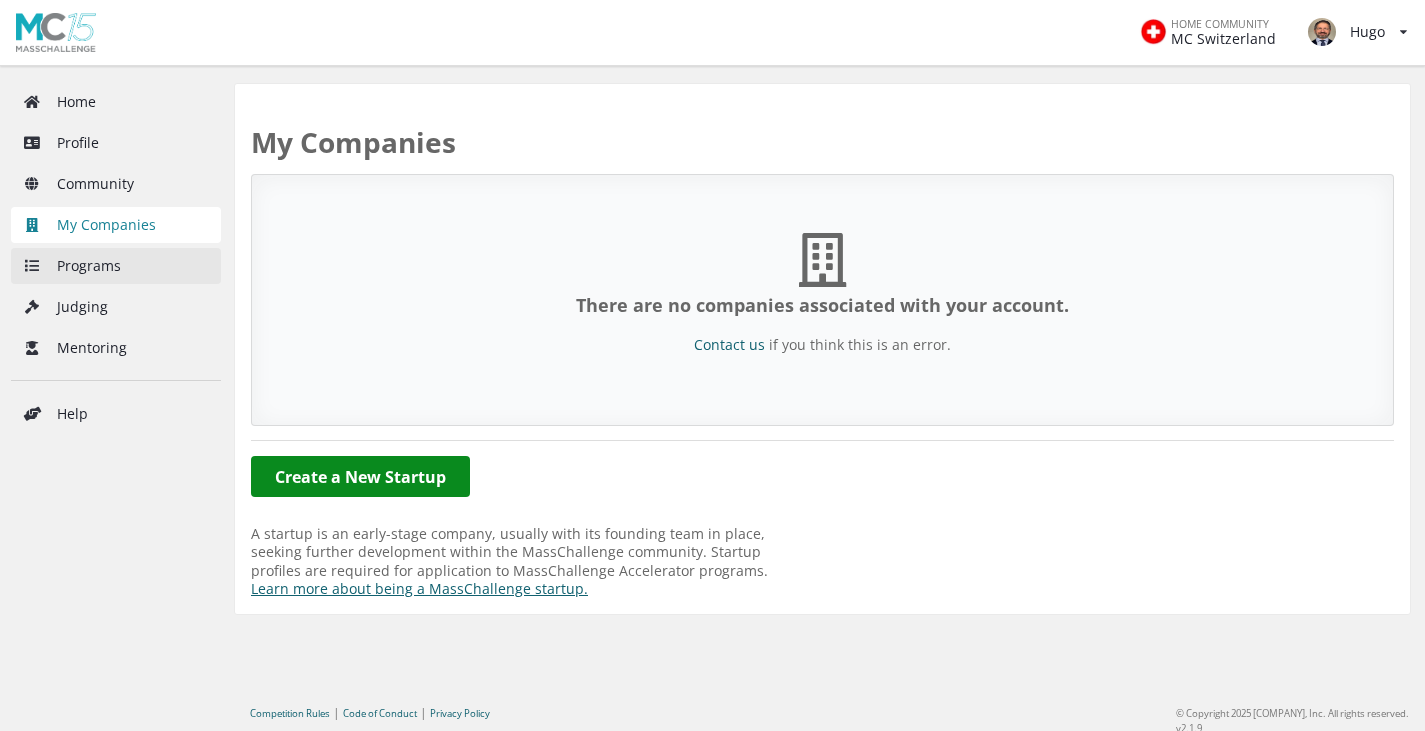 click on "Programs" at bounding box center [116, 266] 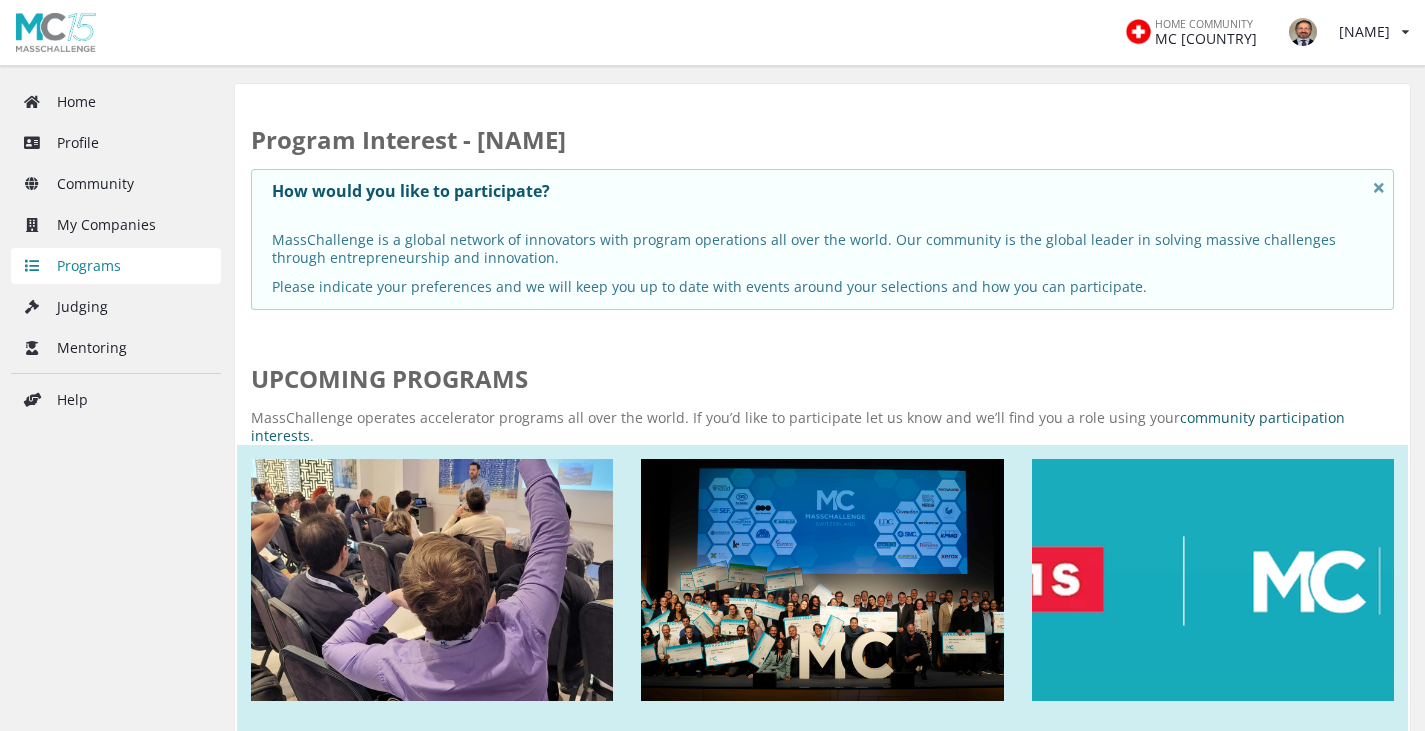 scroll, scrollTop: 0, scrollLeft: 0, axis: both 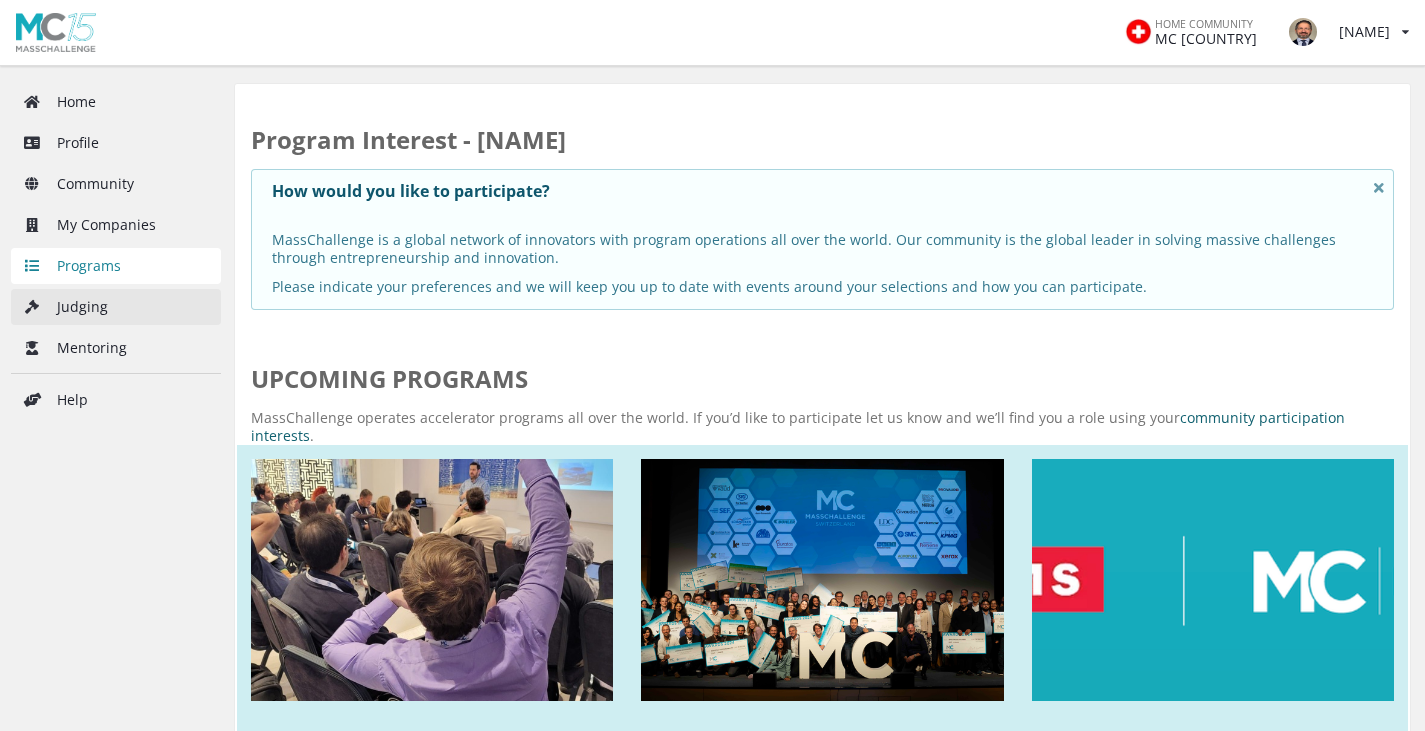 click on "Judging" at bounding box center [116, 307] 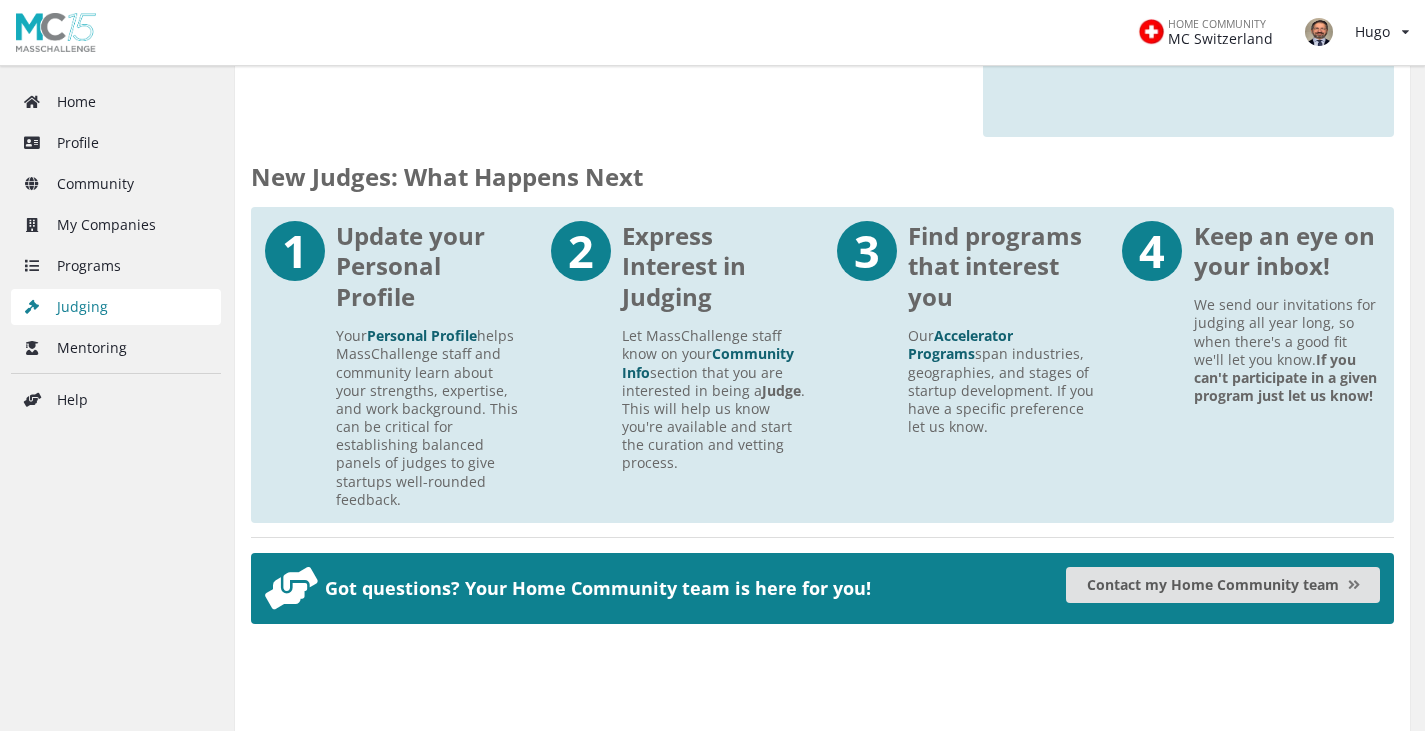scroll, scrollTop: 1107, scrollLeft: 0, axis: vertical 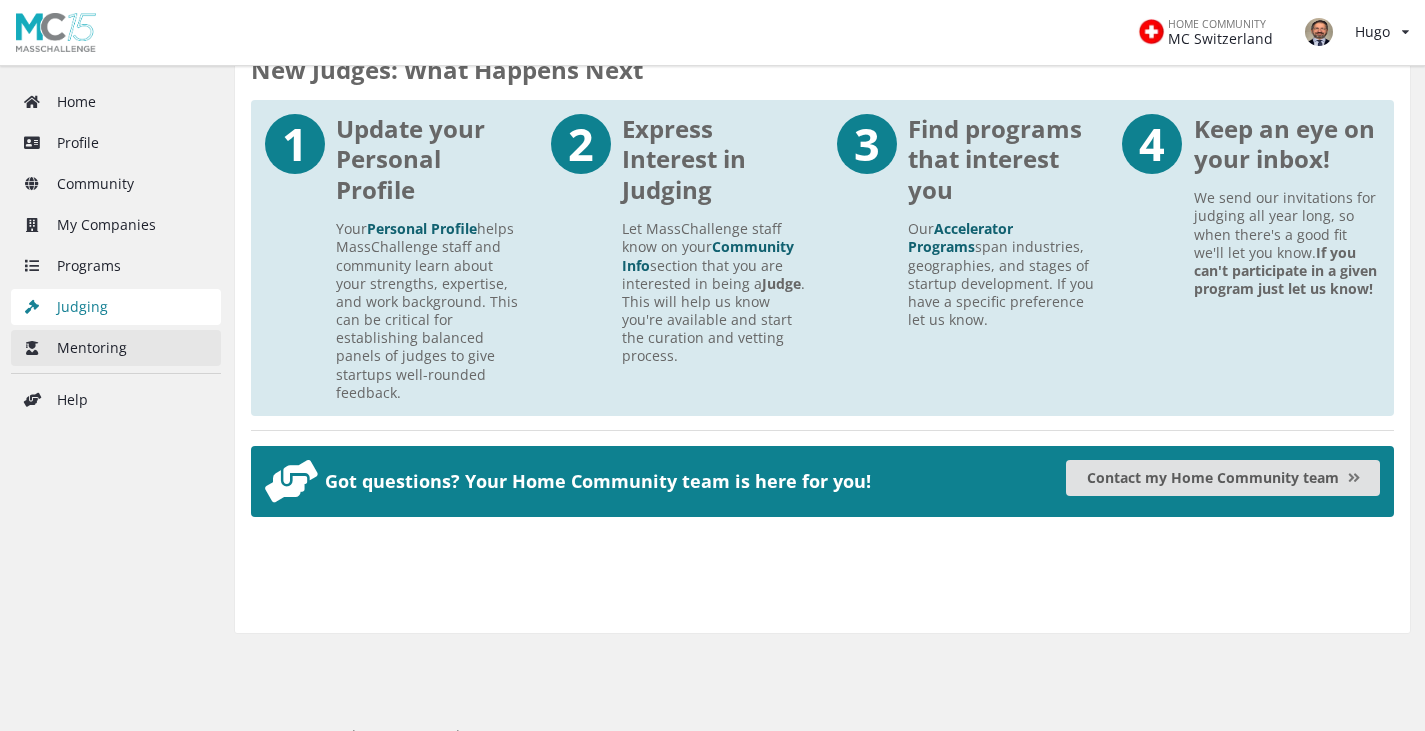 click on "Mentoring" at bounding box center [116, 348] 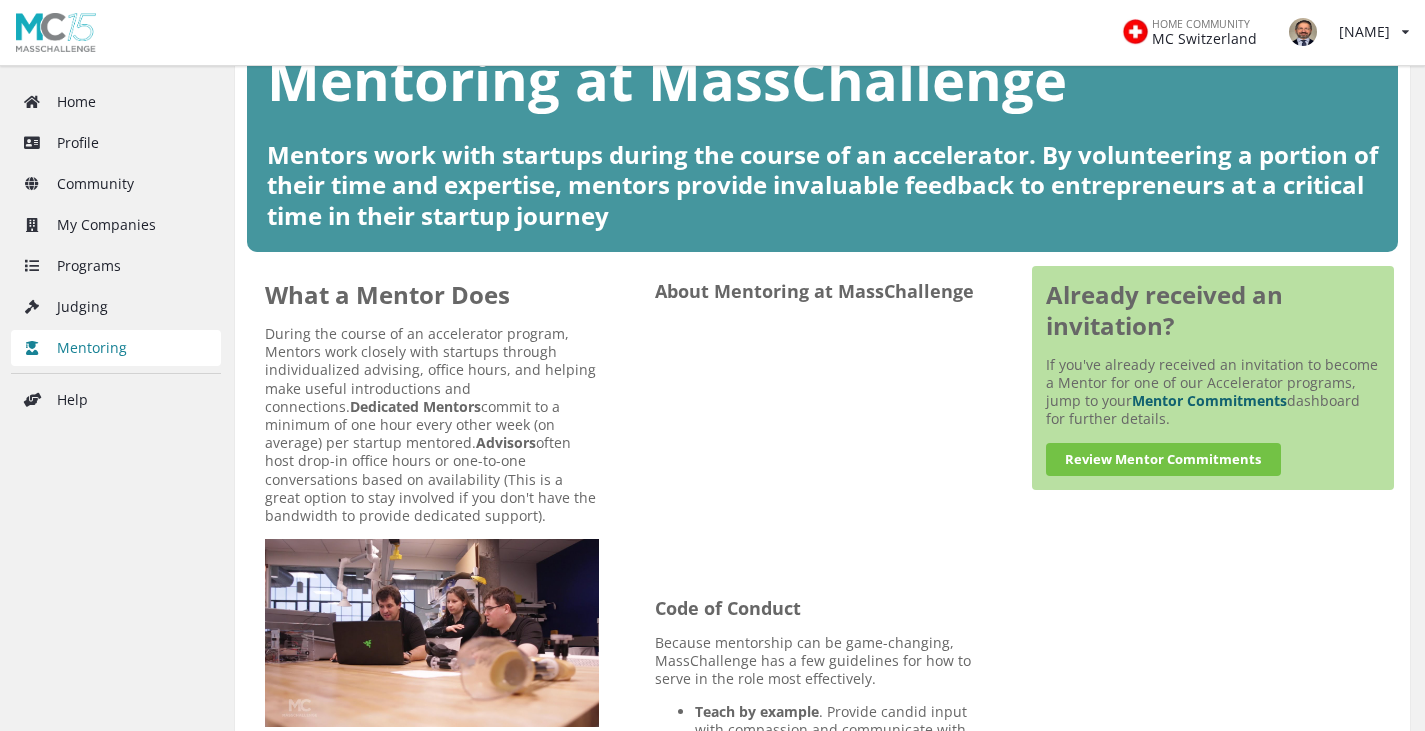 scroll, scrollTop: 300, scrollLeft: 0, axis: vertical 